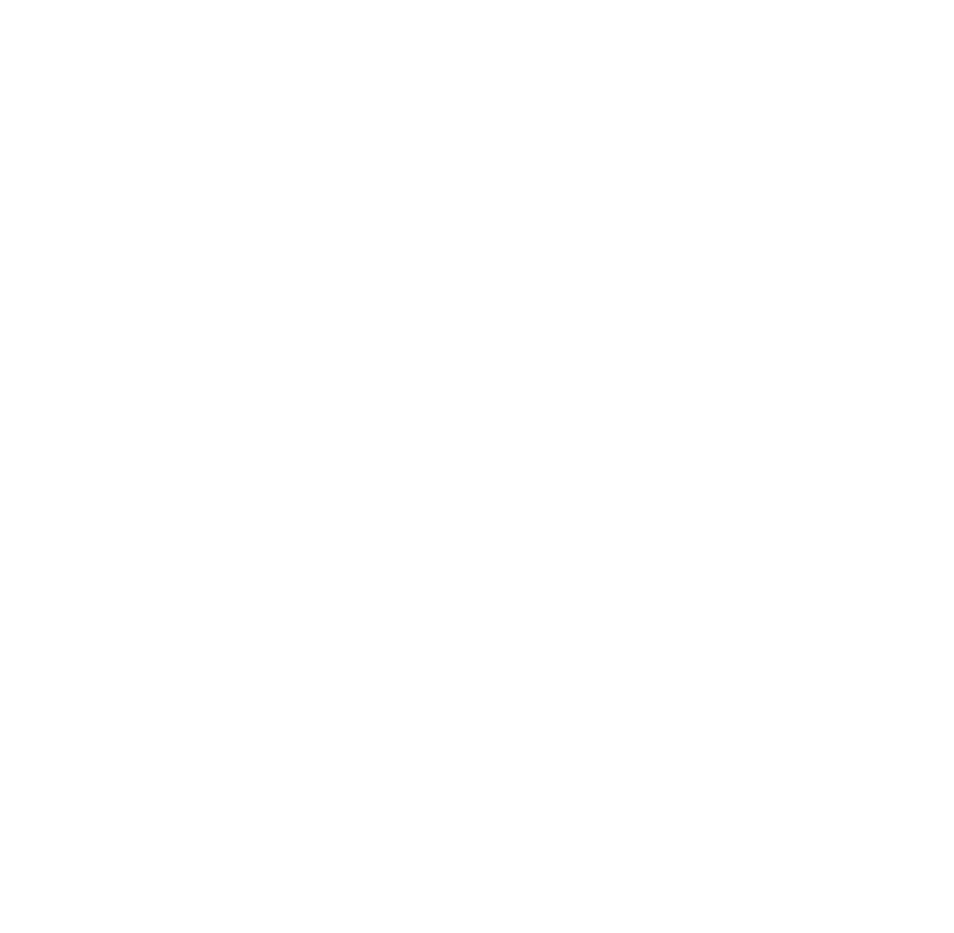 scroll, scrollTop: 0, scrollLeft: 0, axis: both 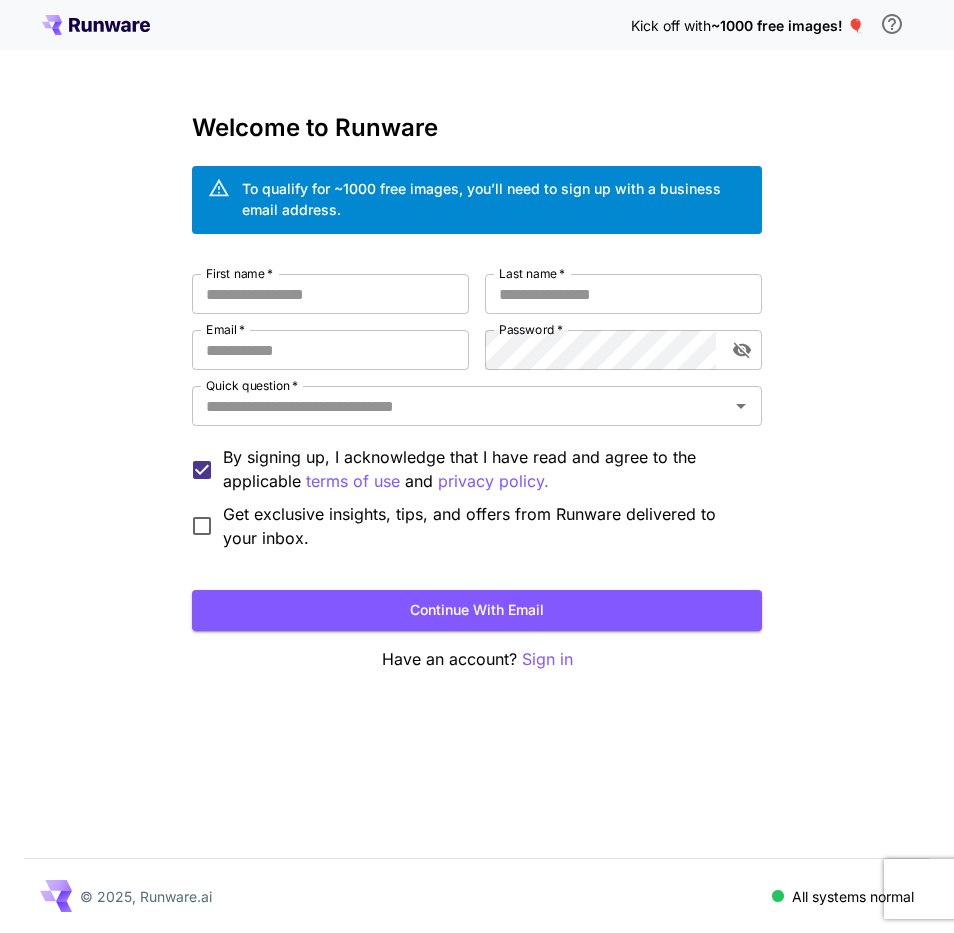 click on "First name   * First name   * Last name   * Last name   * Email   * Email   * Password   * Password   * Quick question   * Quick question   * By signing up, I acknowledge that I have read and agree to the applicable   terms of use     and   privacy policy.   Get exclusive insights, tips, and offers from Runware delivered to your inbox." at bounding box center [477, 412] 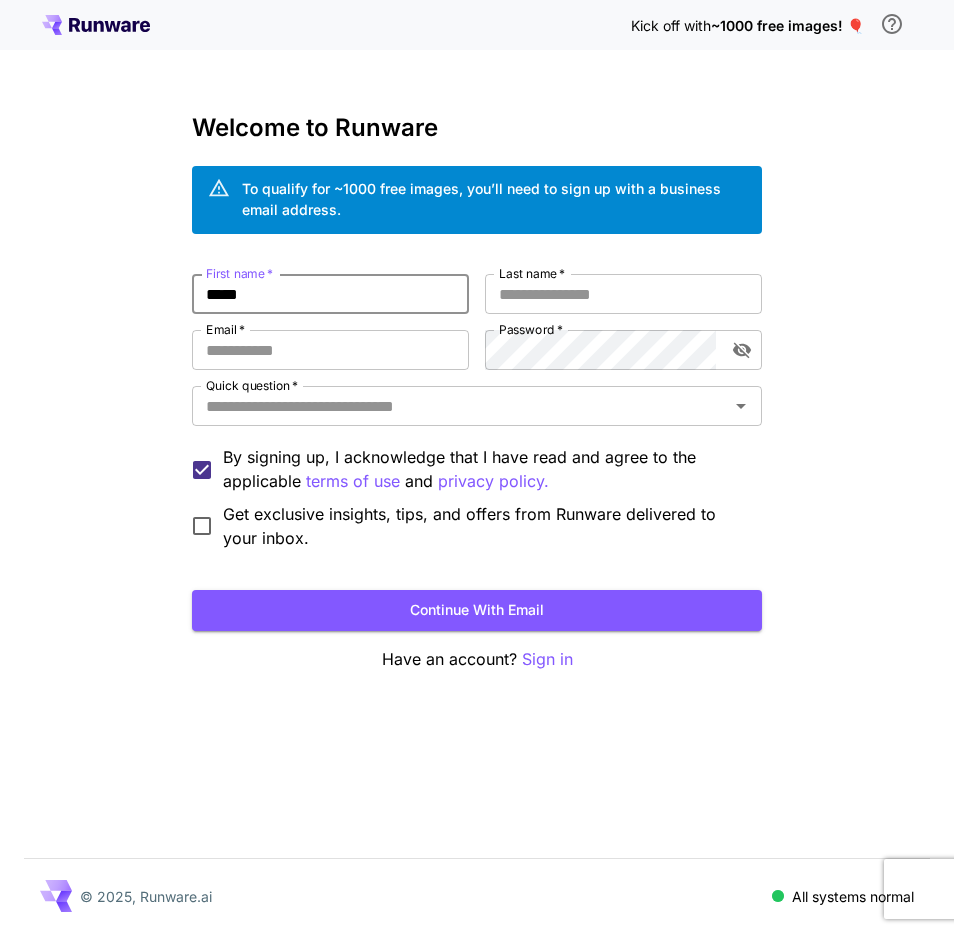 type on "*****" 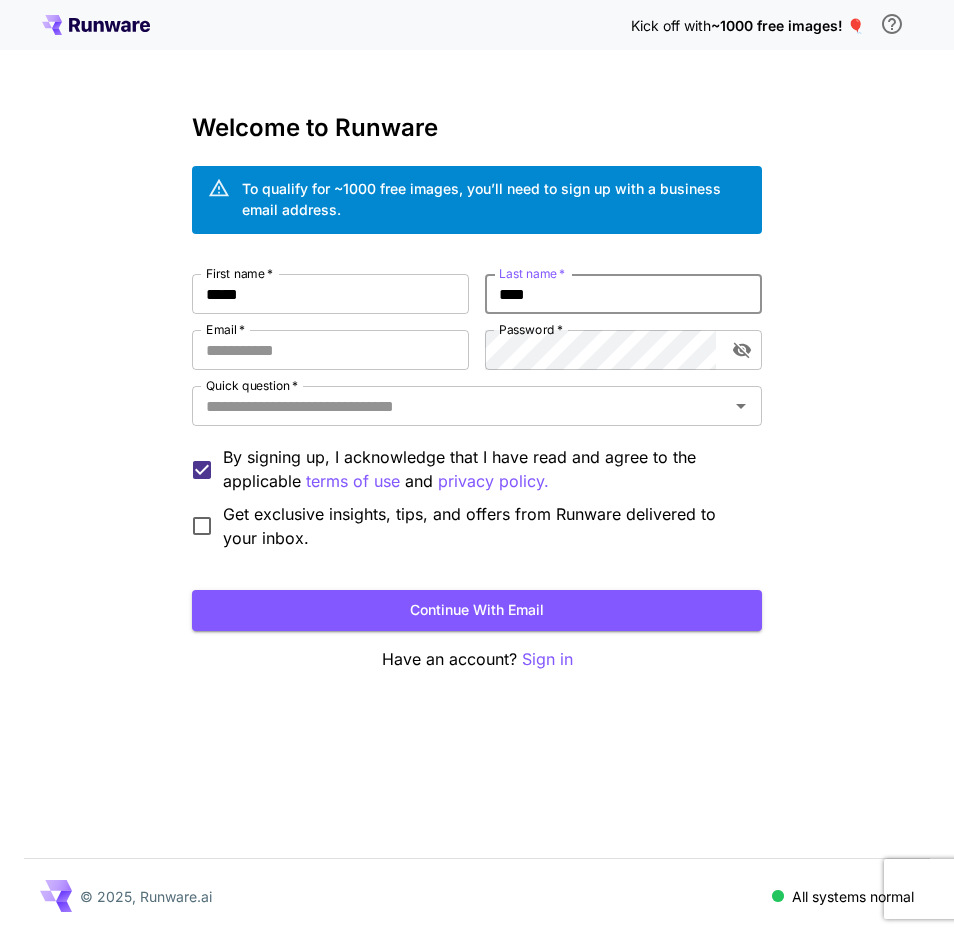 type on "****" 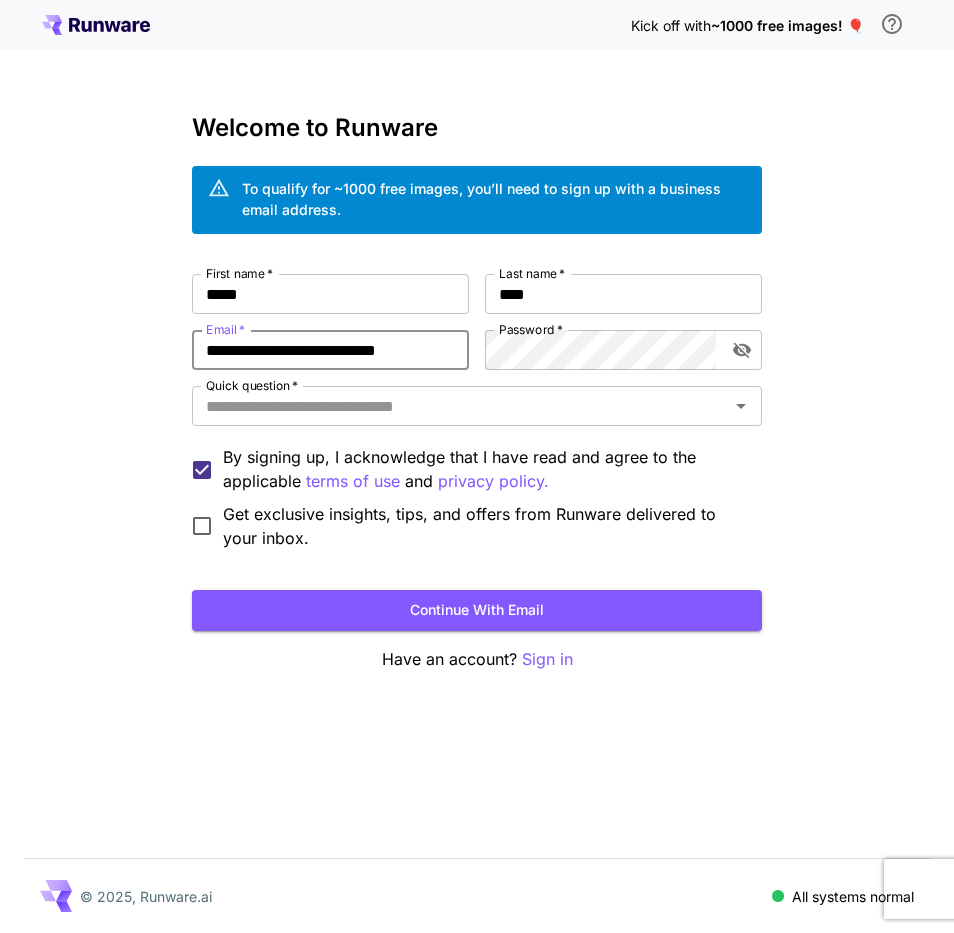 type on "**********" 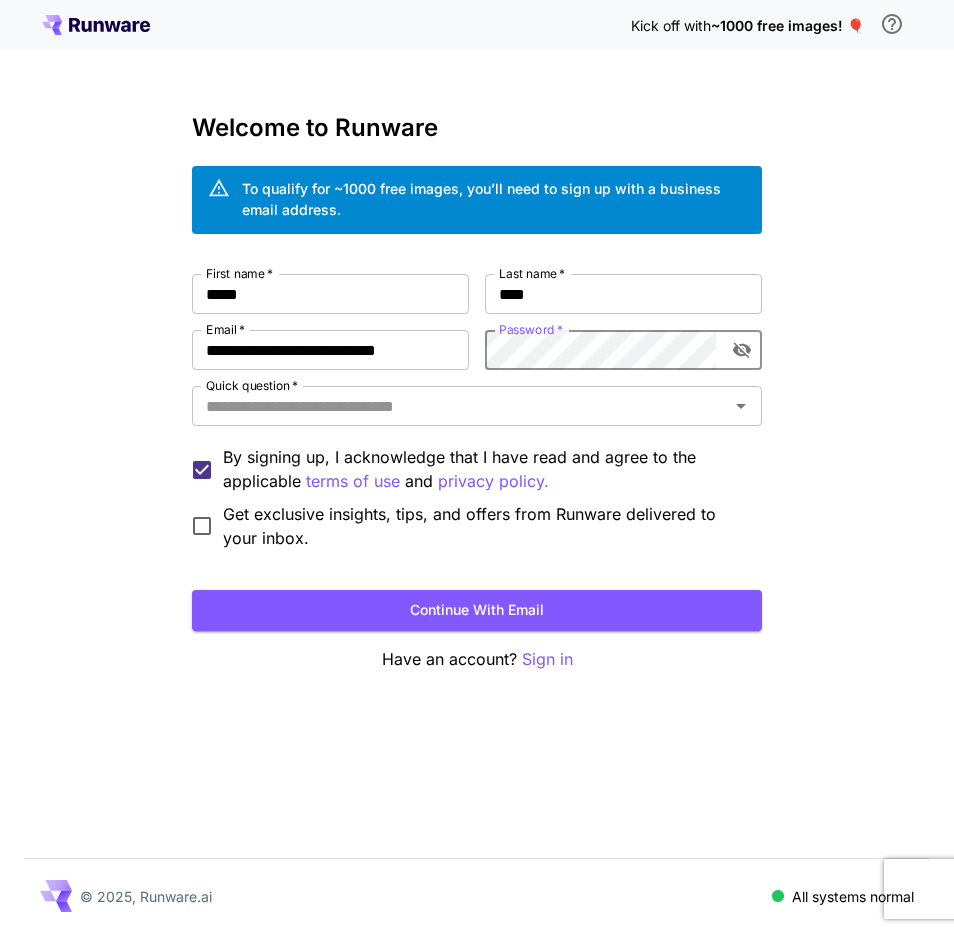 click on "Password   *" at bounding box center (531, 329) 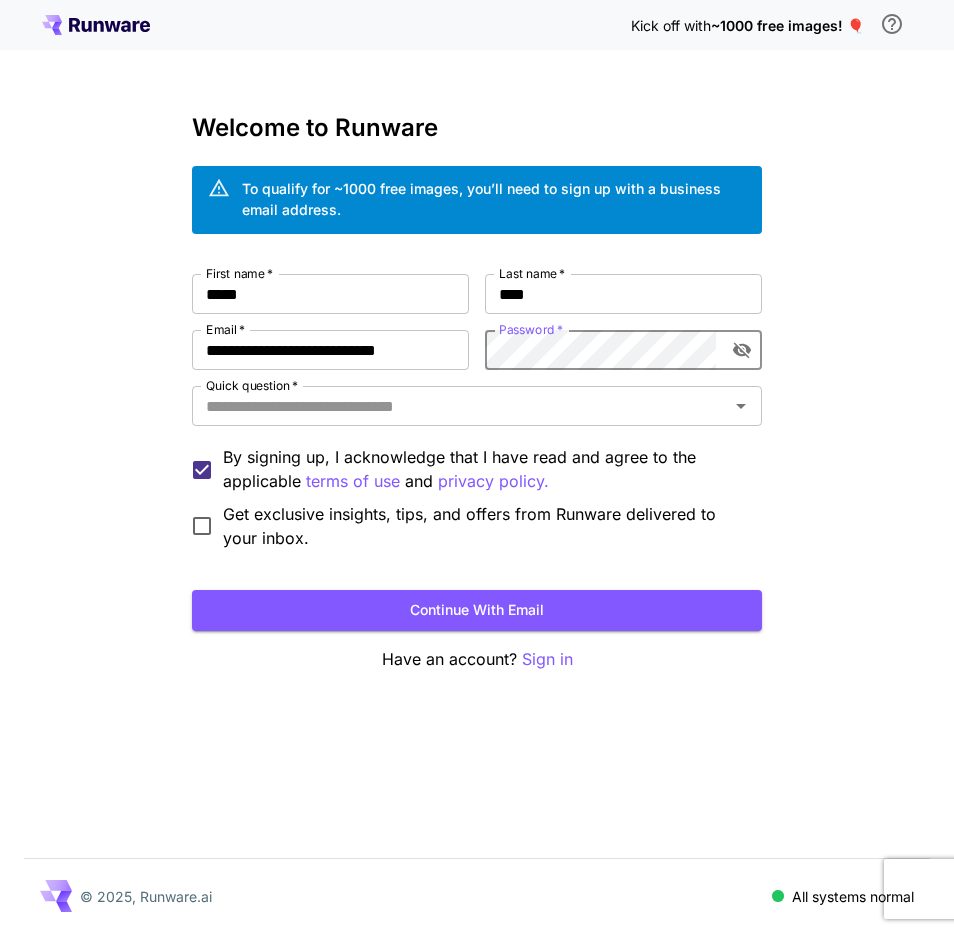 click on "Quick question   *" at bounding box center (460, 406) 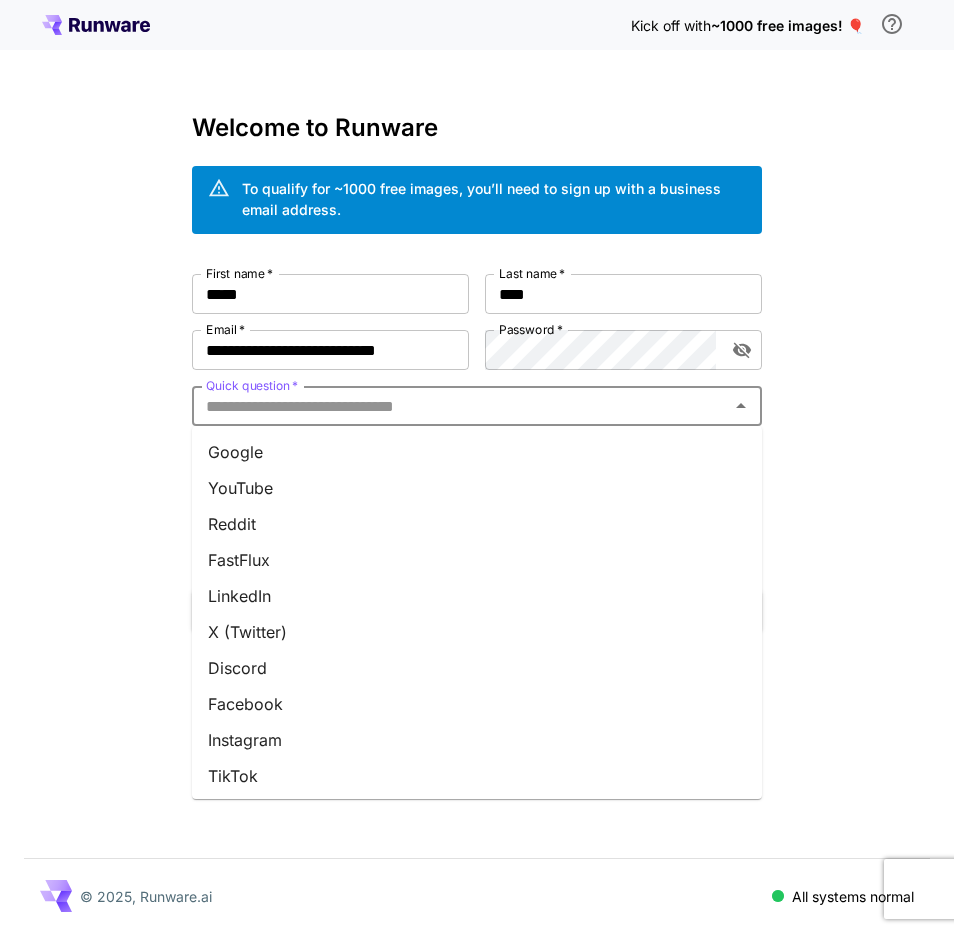 click on "Google" at bounding box center [477, 452] 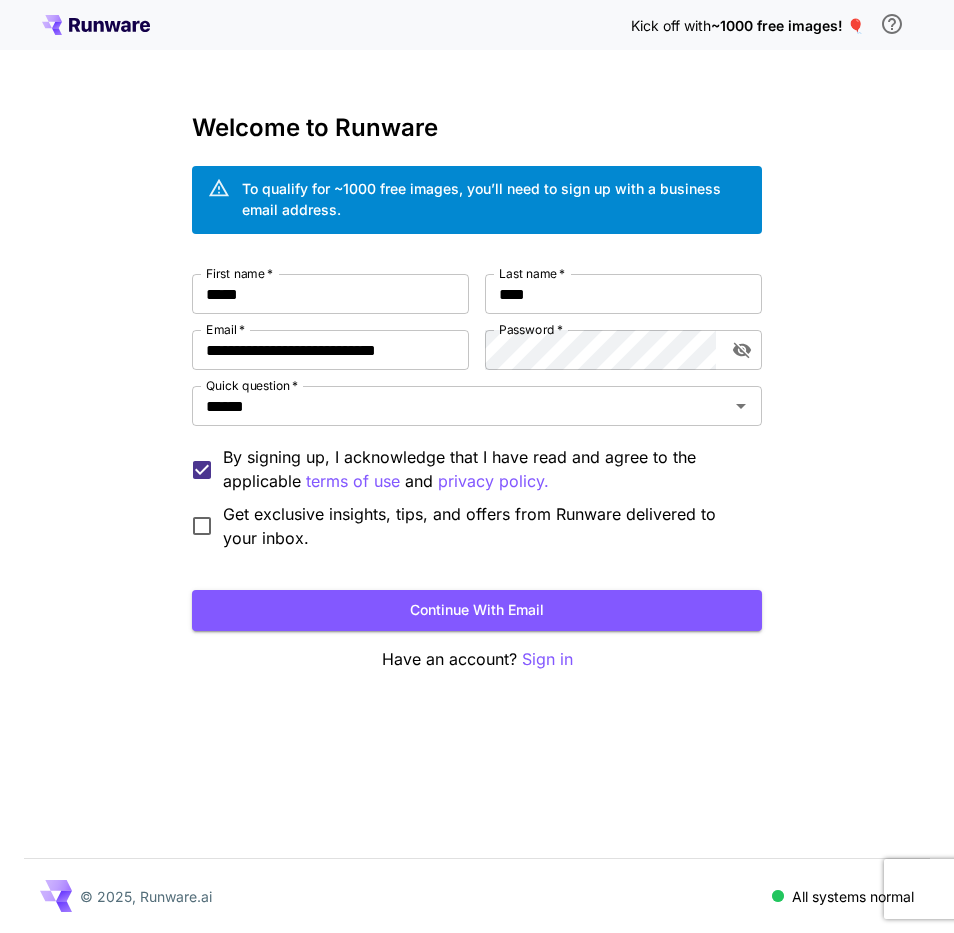 click on "Continue with email" at bounding box center (477, 610) 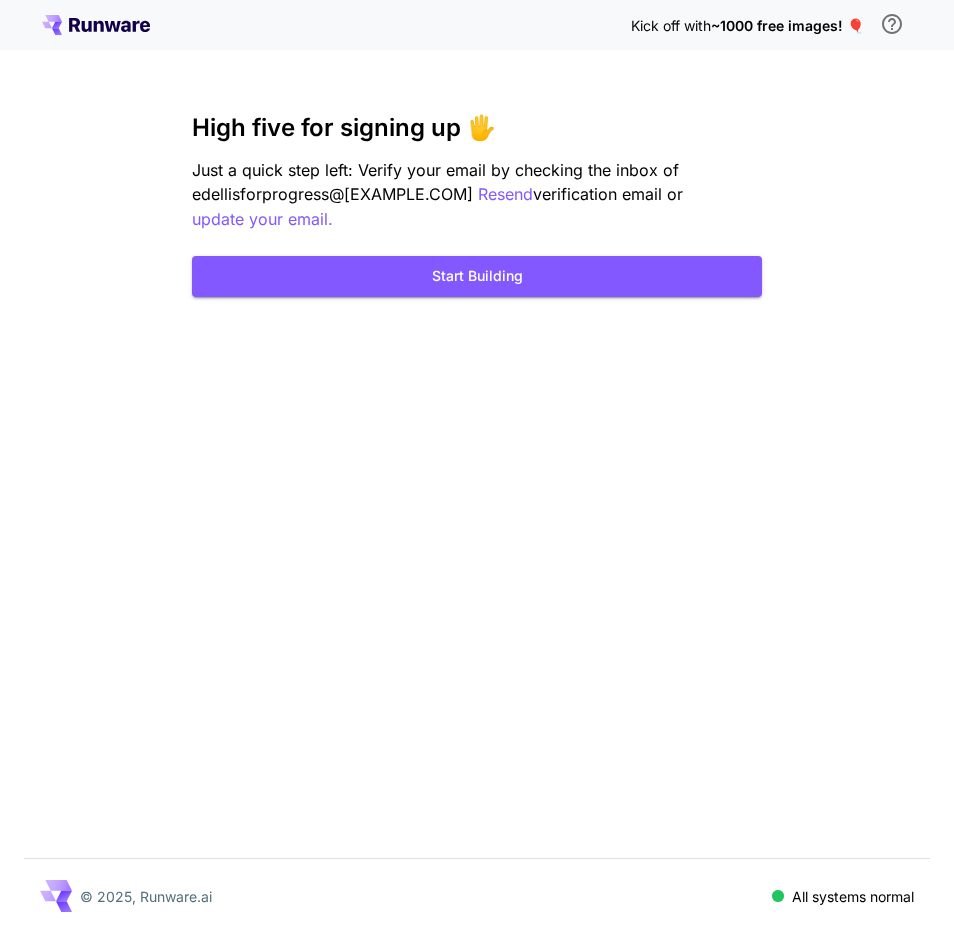 click on "Start Building" at bounding box center (477, 276) 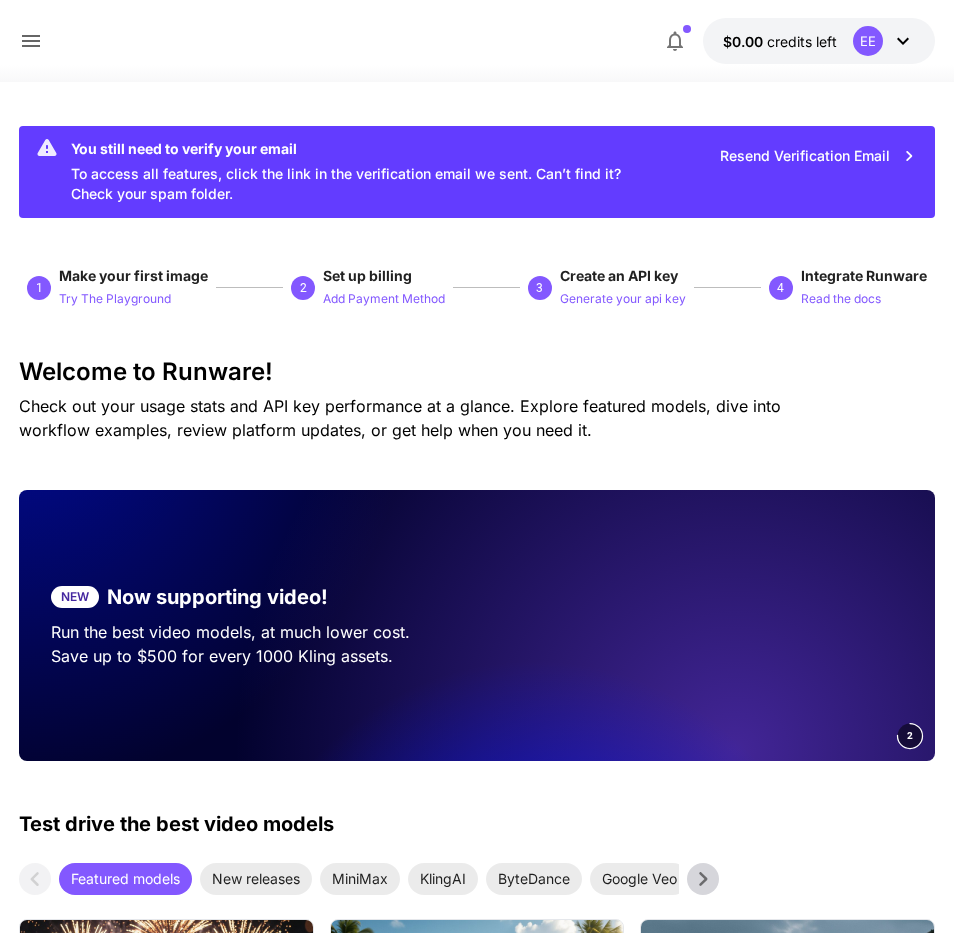click at bounding box center (477, 70) 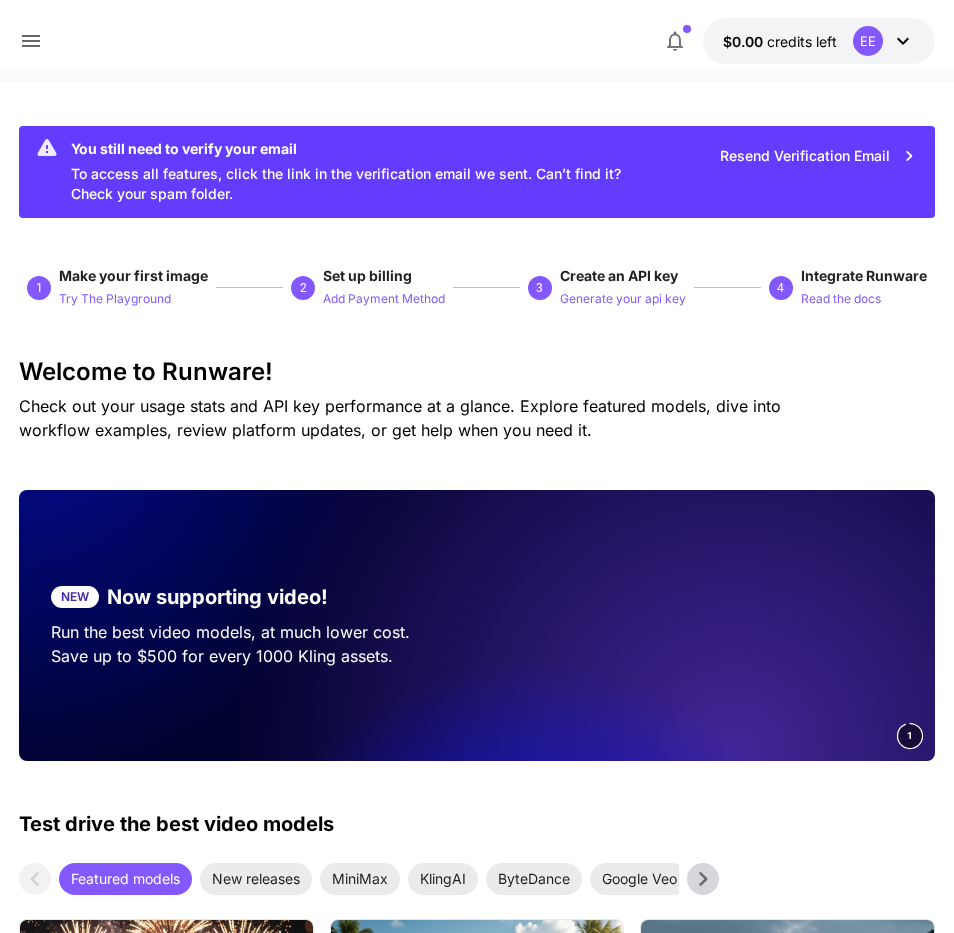 click 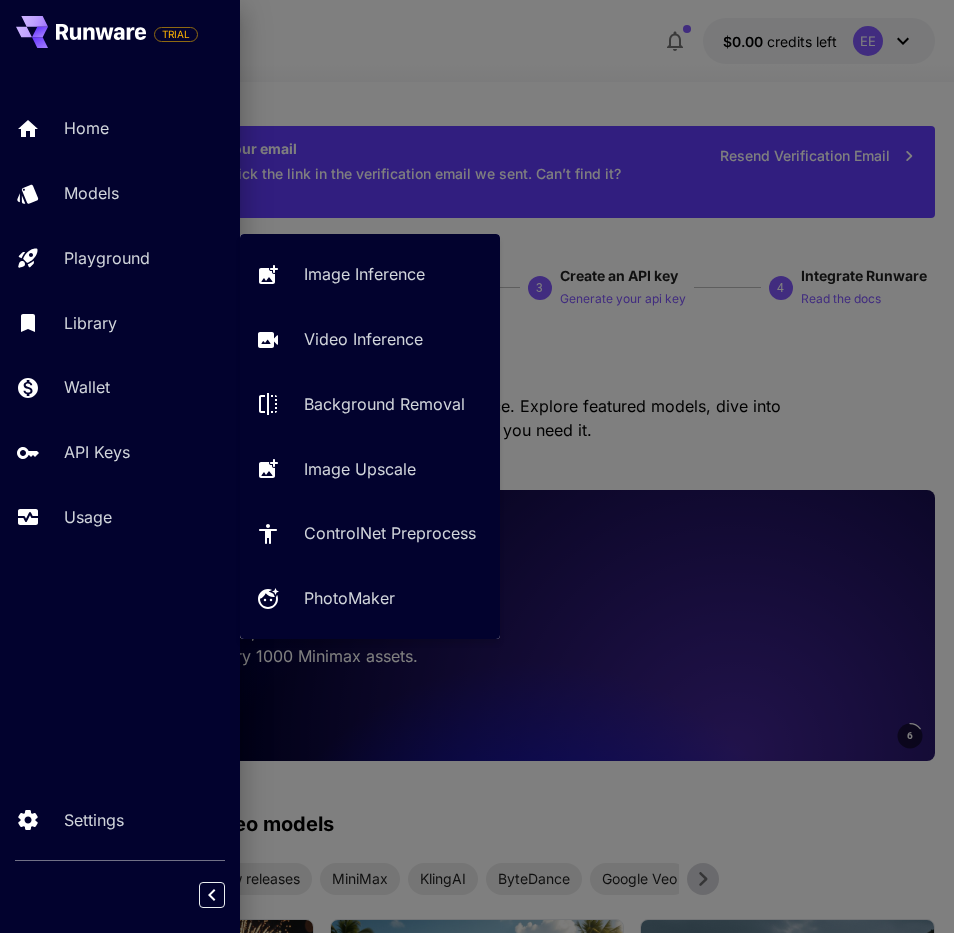 click on "Playground" at bounding box center (120, 258) 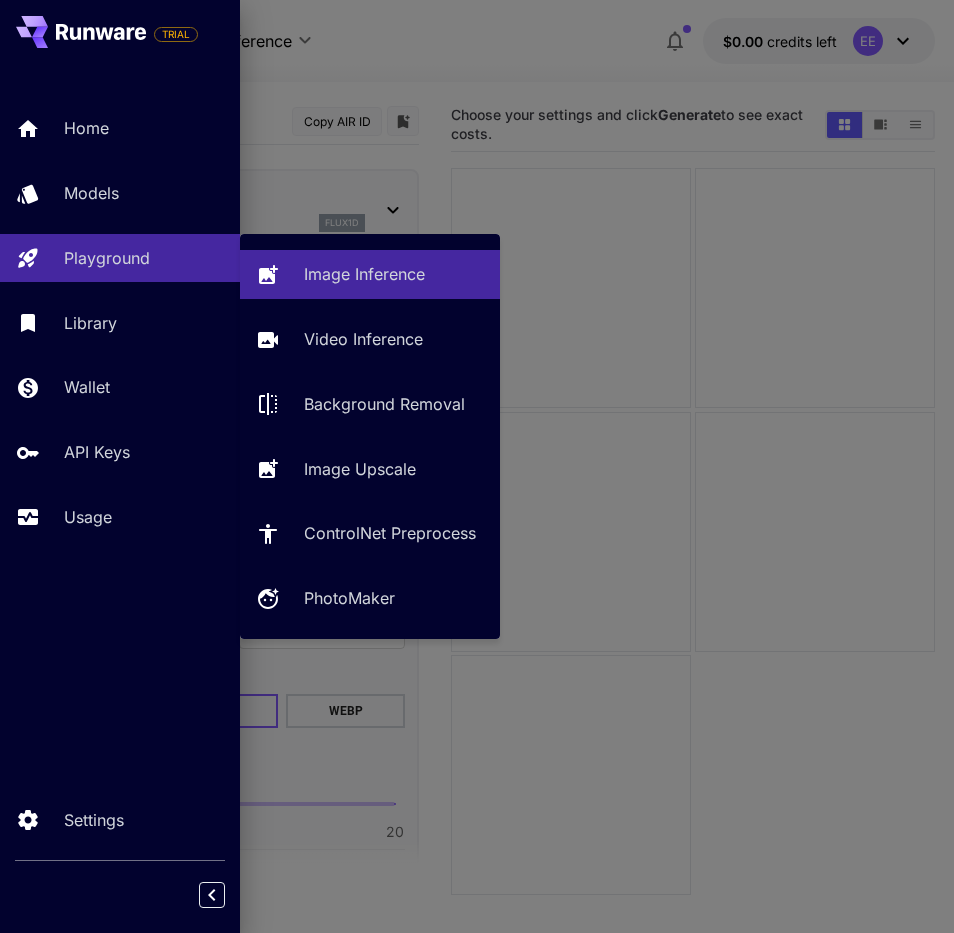 click on "Image Inference" at bounding box center (364, 274) 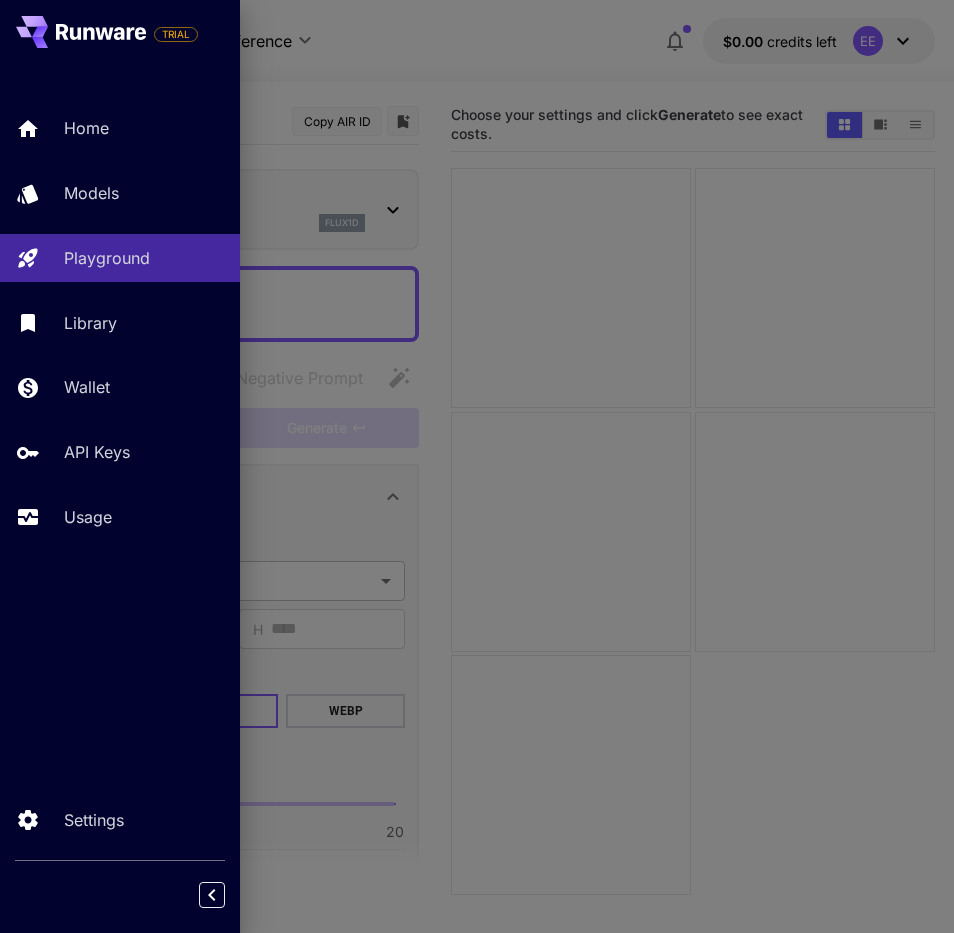 click at bounding box center [477, 466] 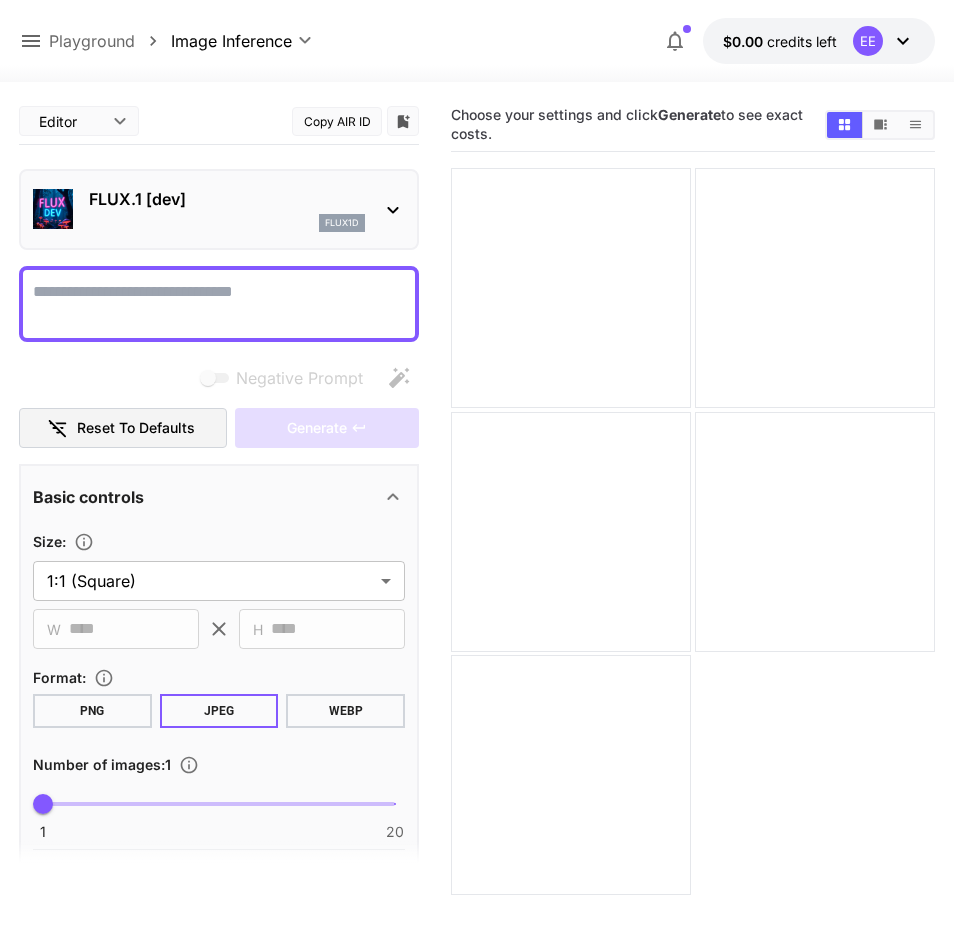 click on "Negative Prompt" at bounding box center [219, 304] 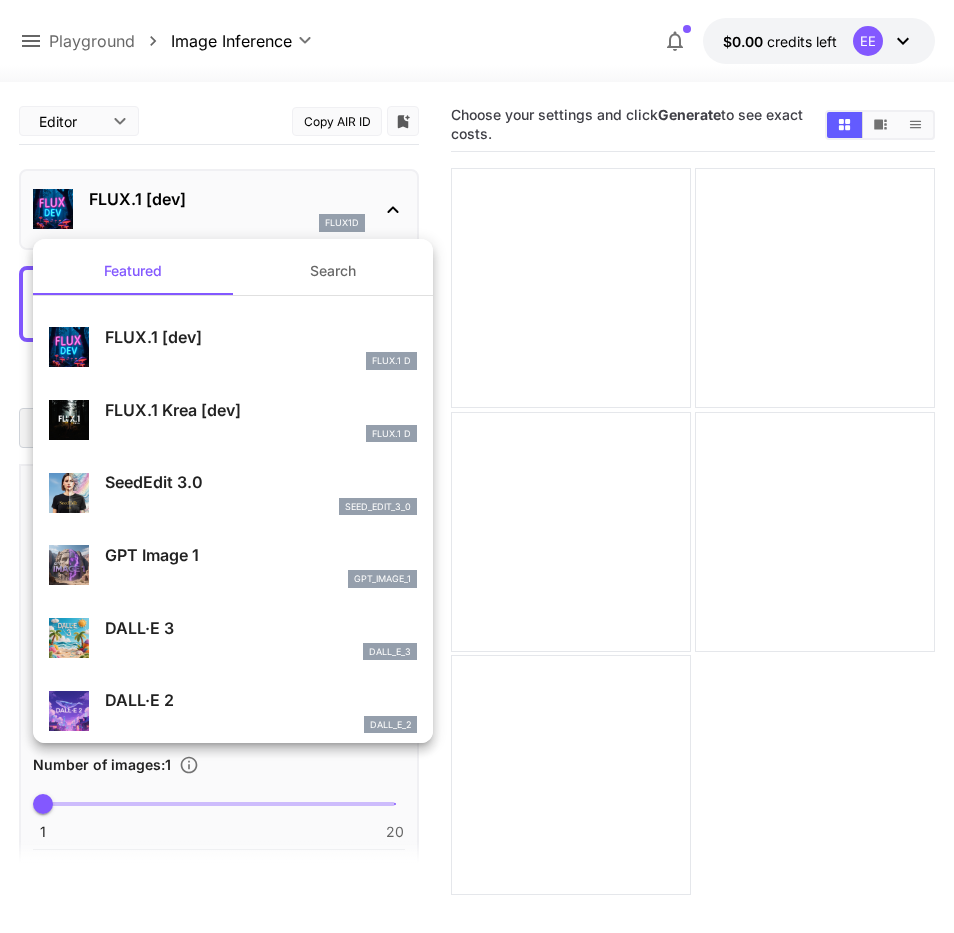 click on "FLUX.1 Krea [dev]" at bounding box center (261, 410) 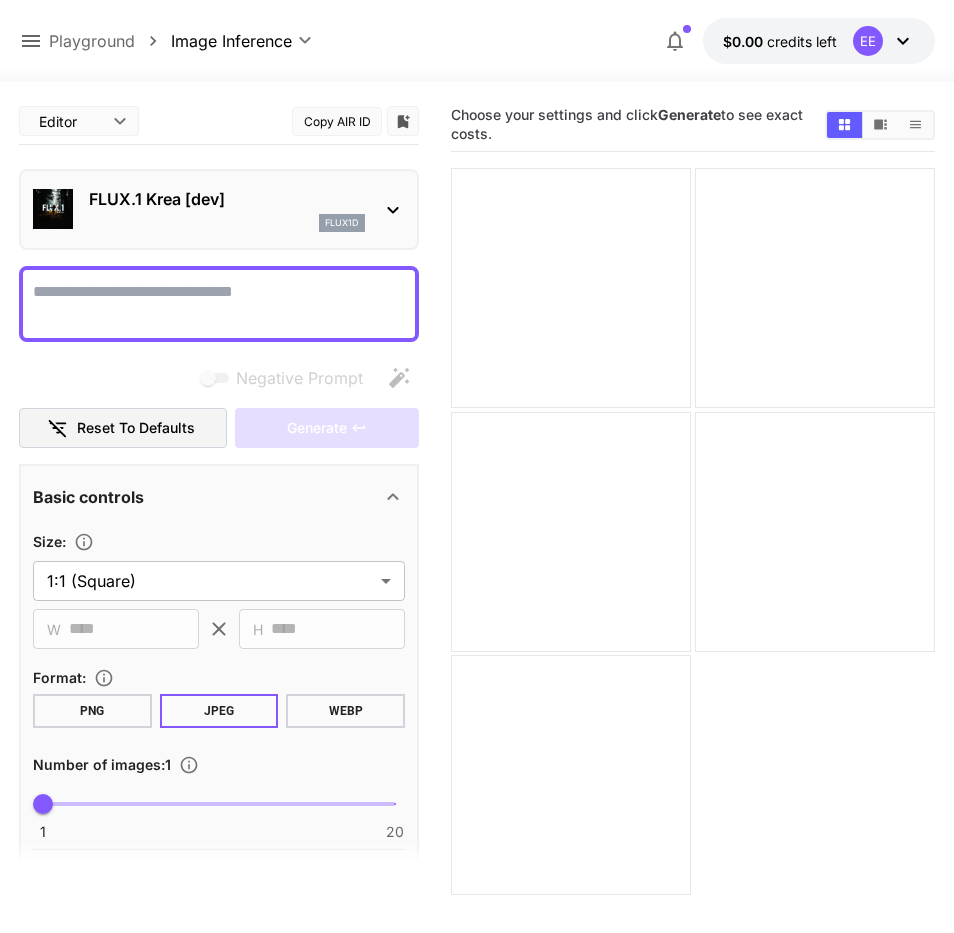 click on "**********" at bounding box center (477, 545) 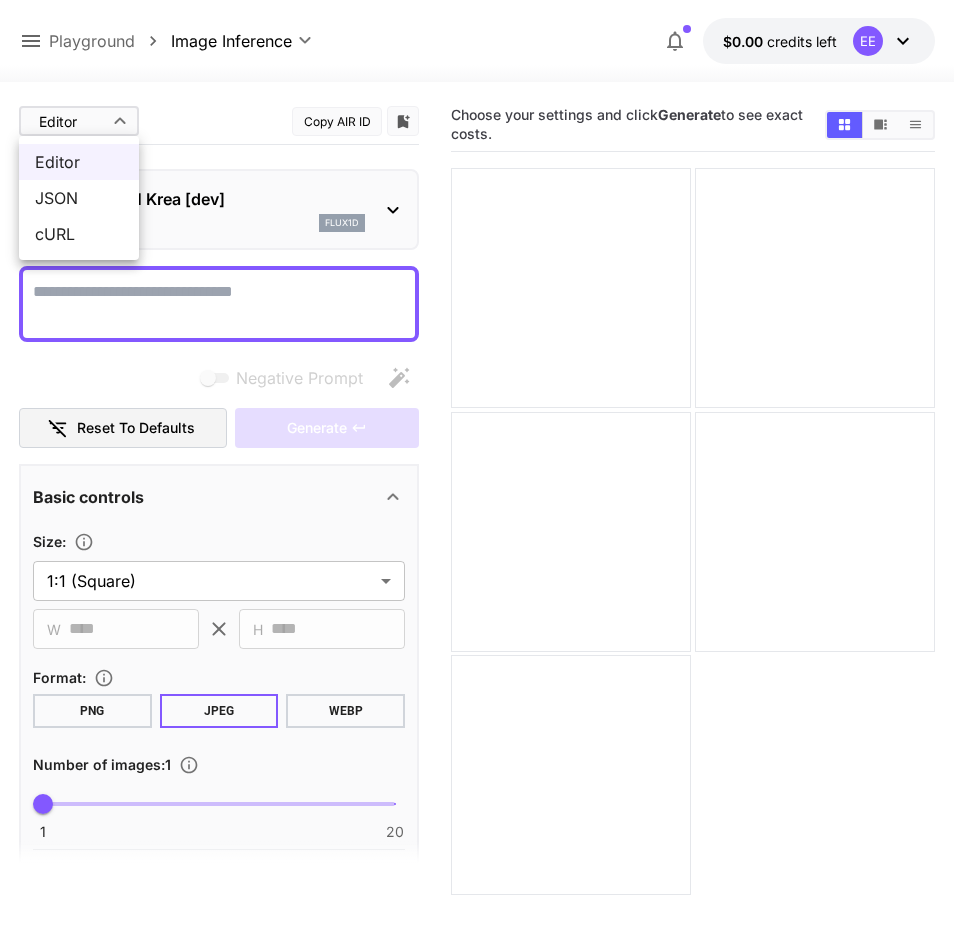 click at bounding box center [477, 466] 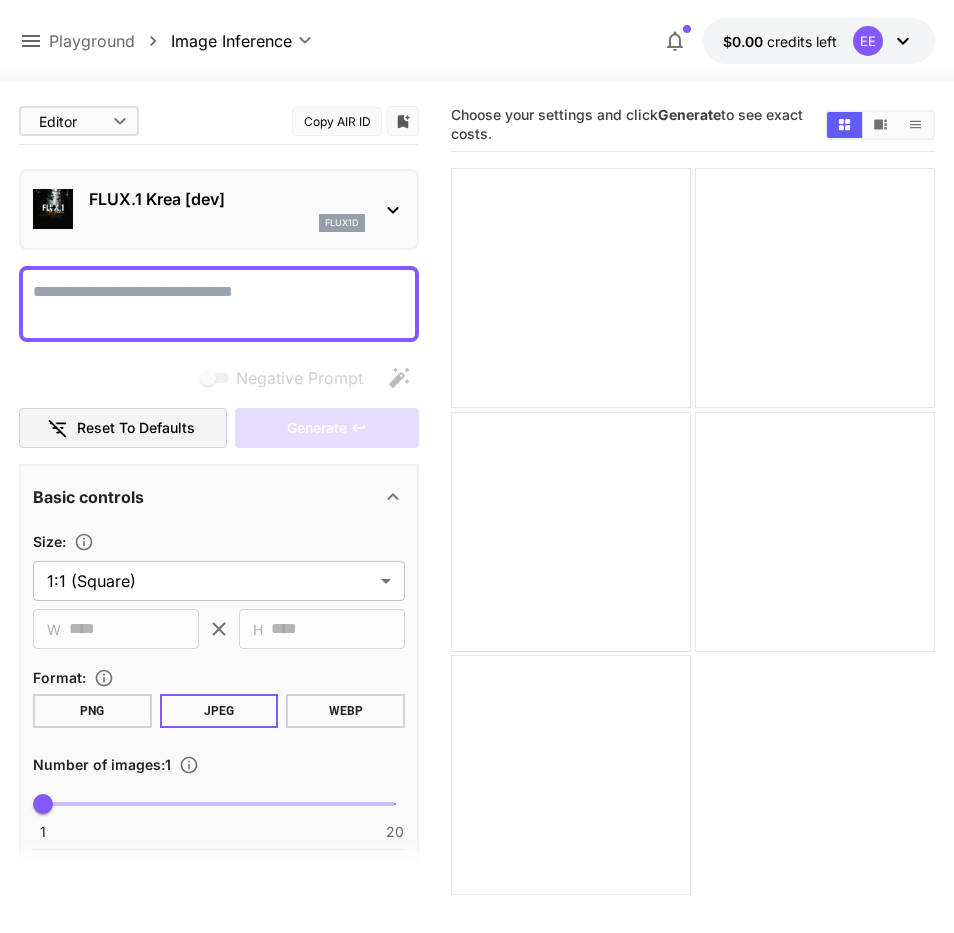 scroll, scrollTop: 0, scrollLeft: 0, axis: both 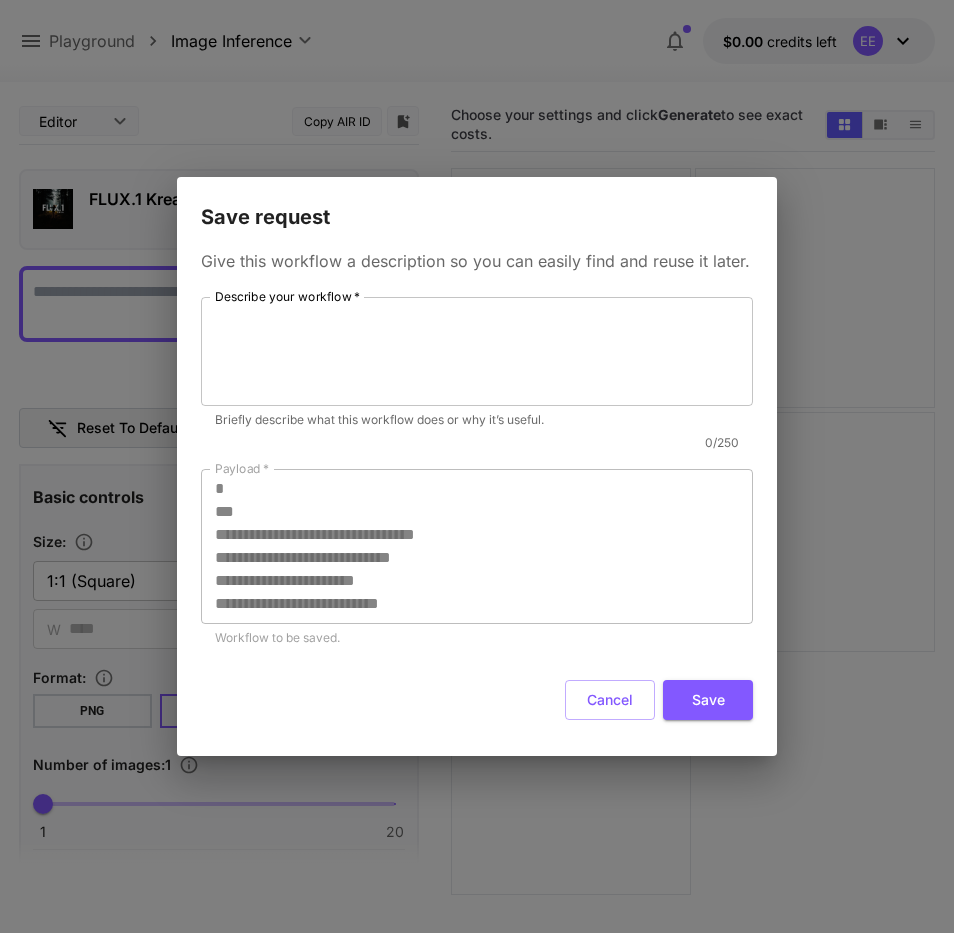 click on "**********" at bounding box center (477, 466) 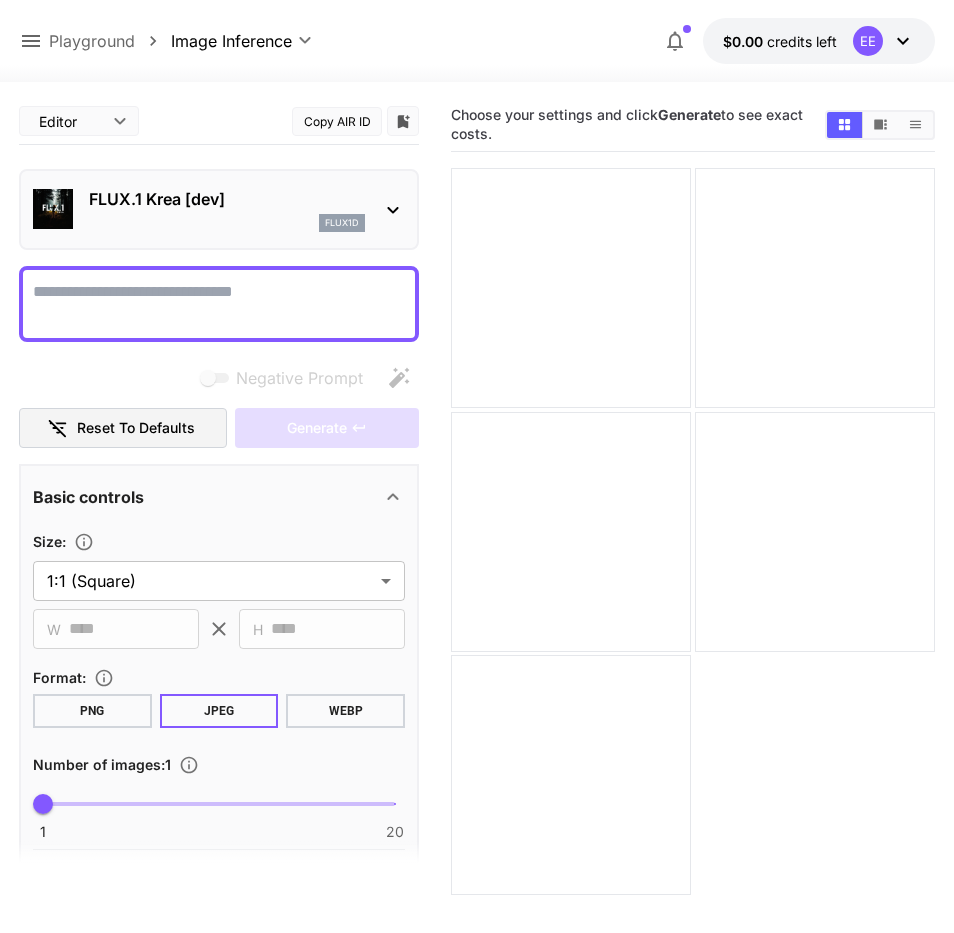 click on "**********" at bounding box center (477, 545) 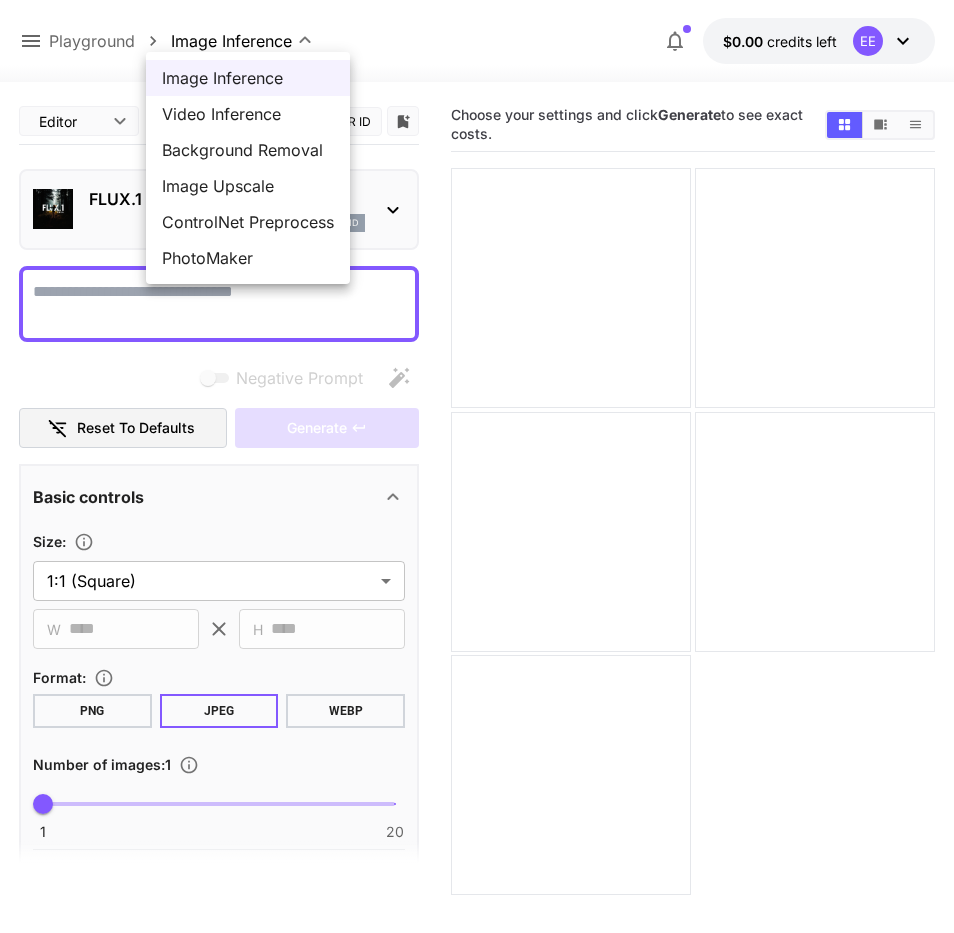 click at bounding box center (477, 466) 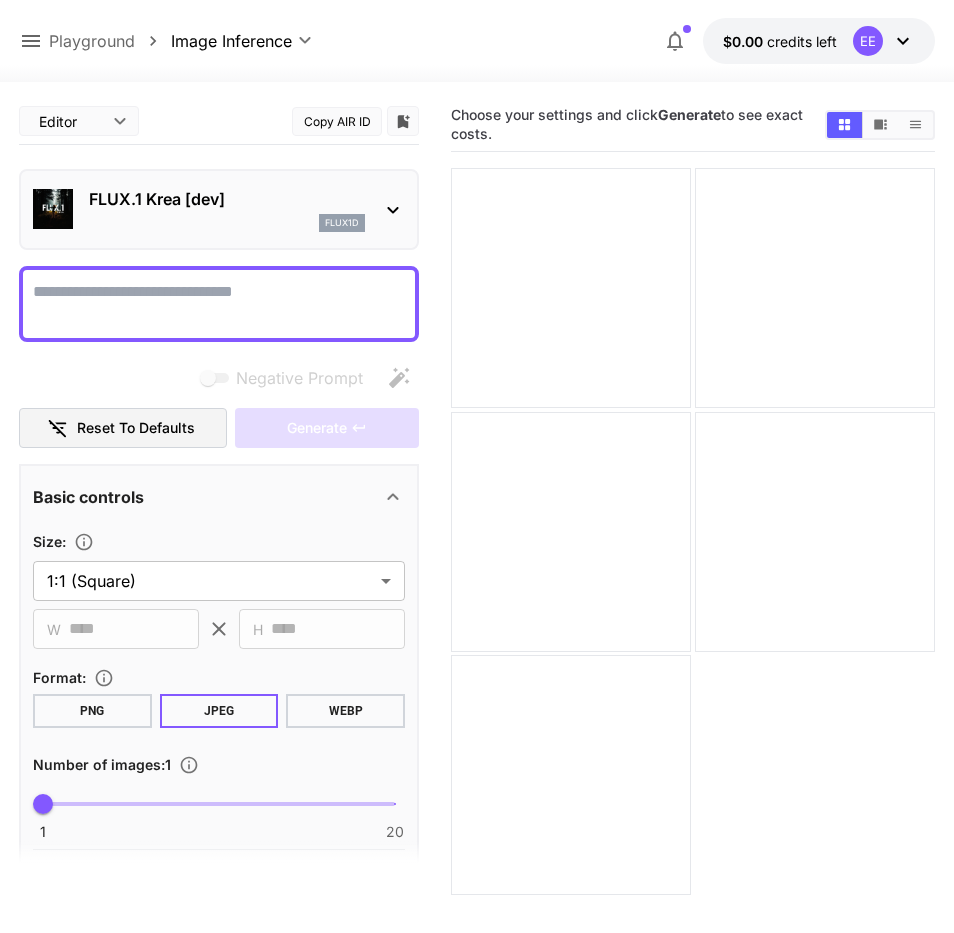 scroll, scrollTop: 0, scrollLeft: 0, axis: both 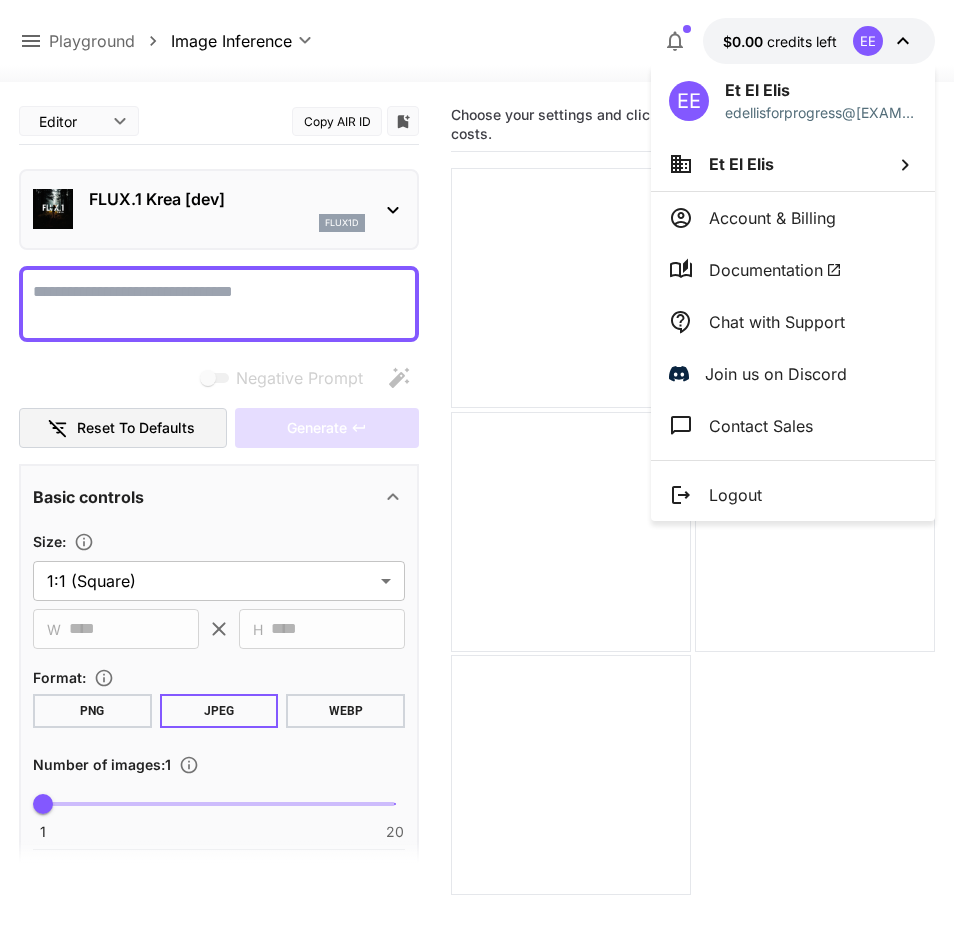 click at bounding box center [477, 466] 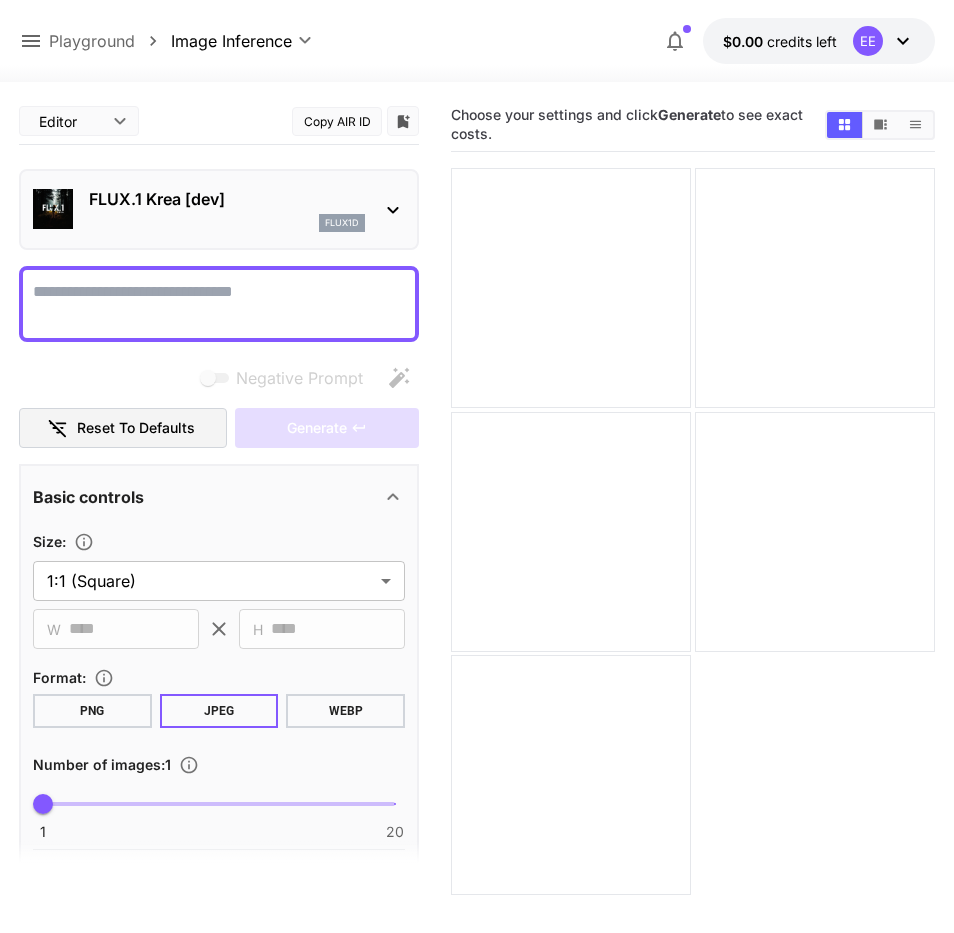 click 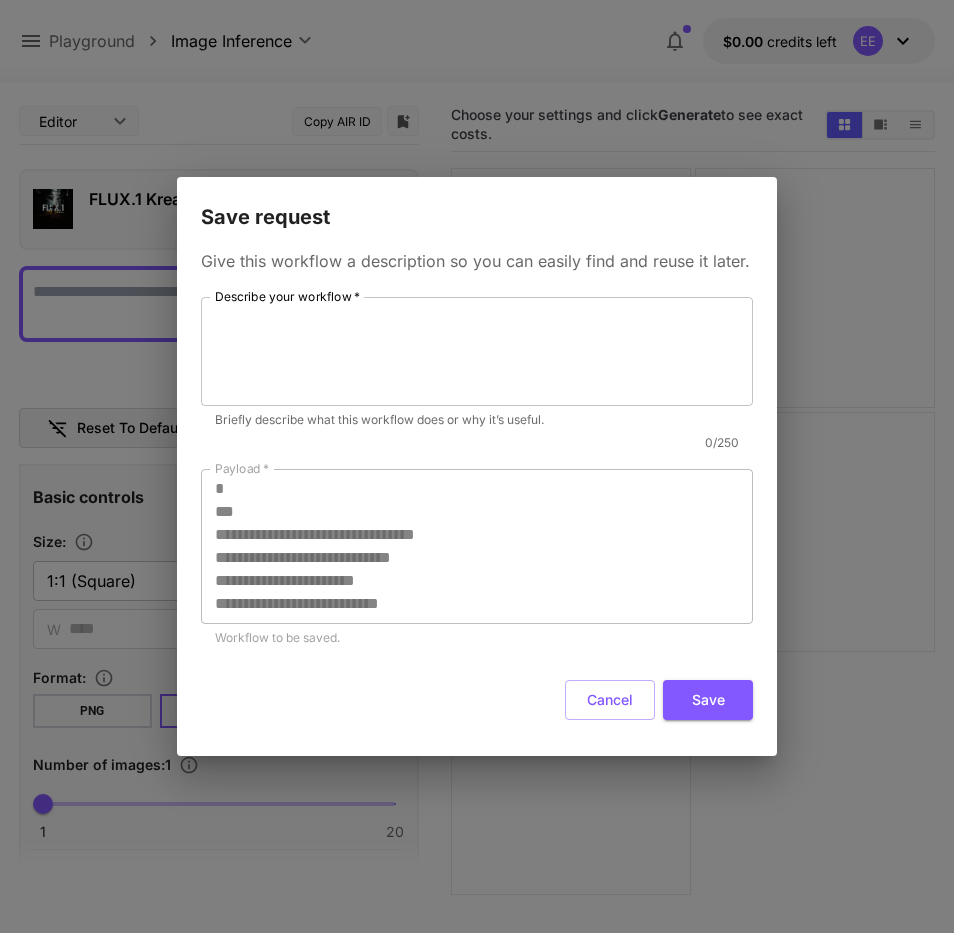 click on "Cancel" at bounding box center [610, 700] 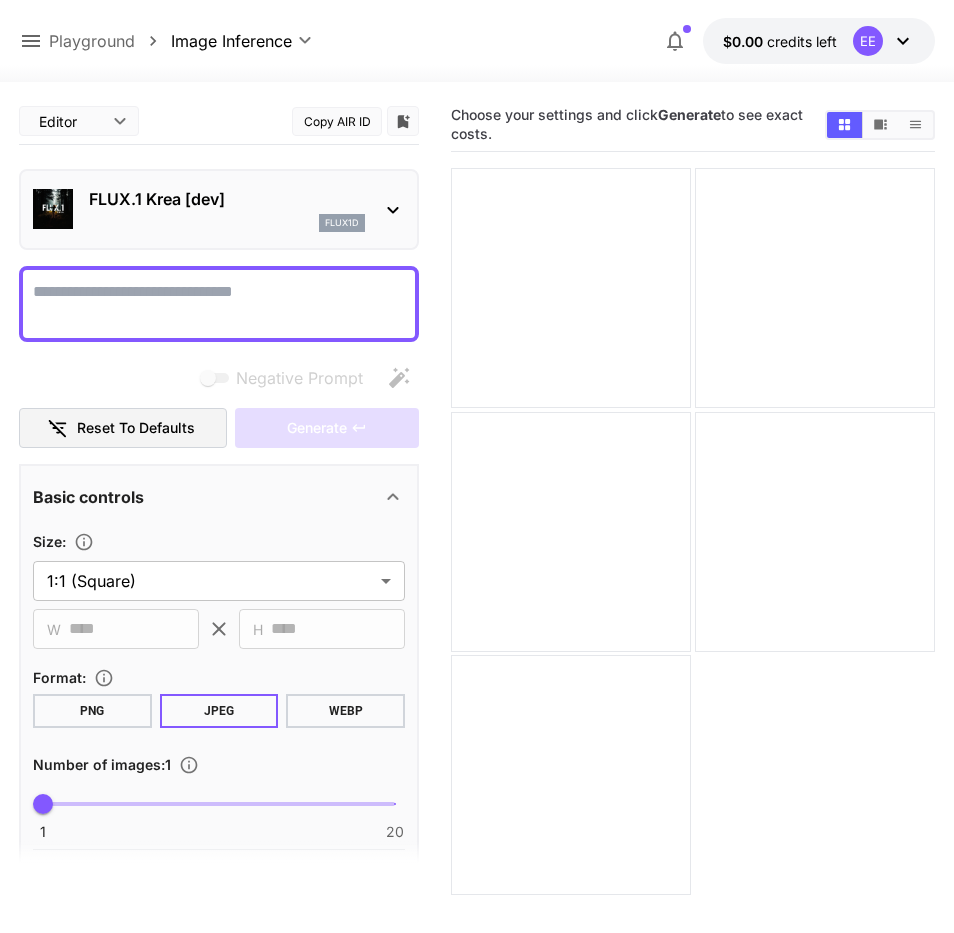 click on "**********" at bounding box center (477, 545) 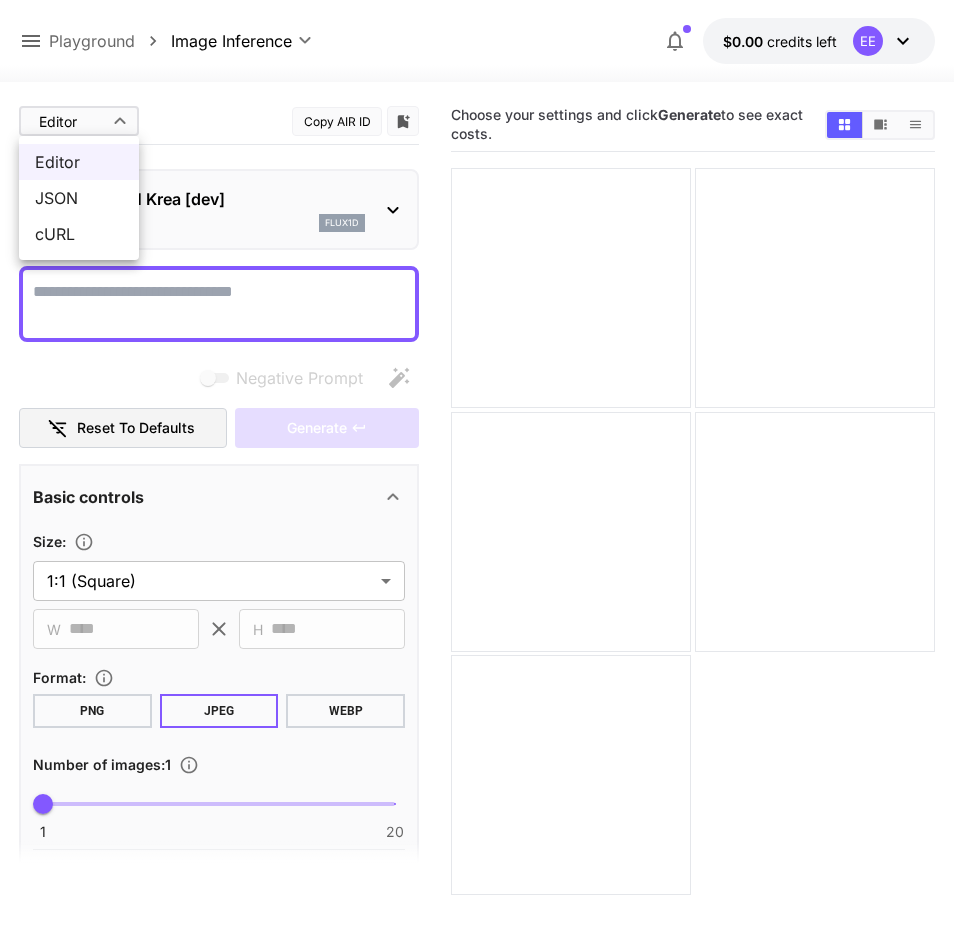click on "Editor" at bounding box center [79, 162] 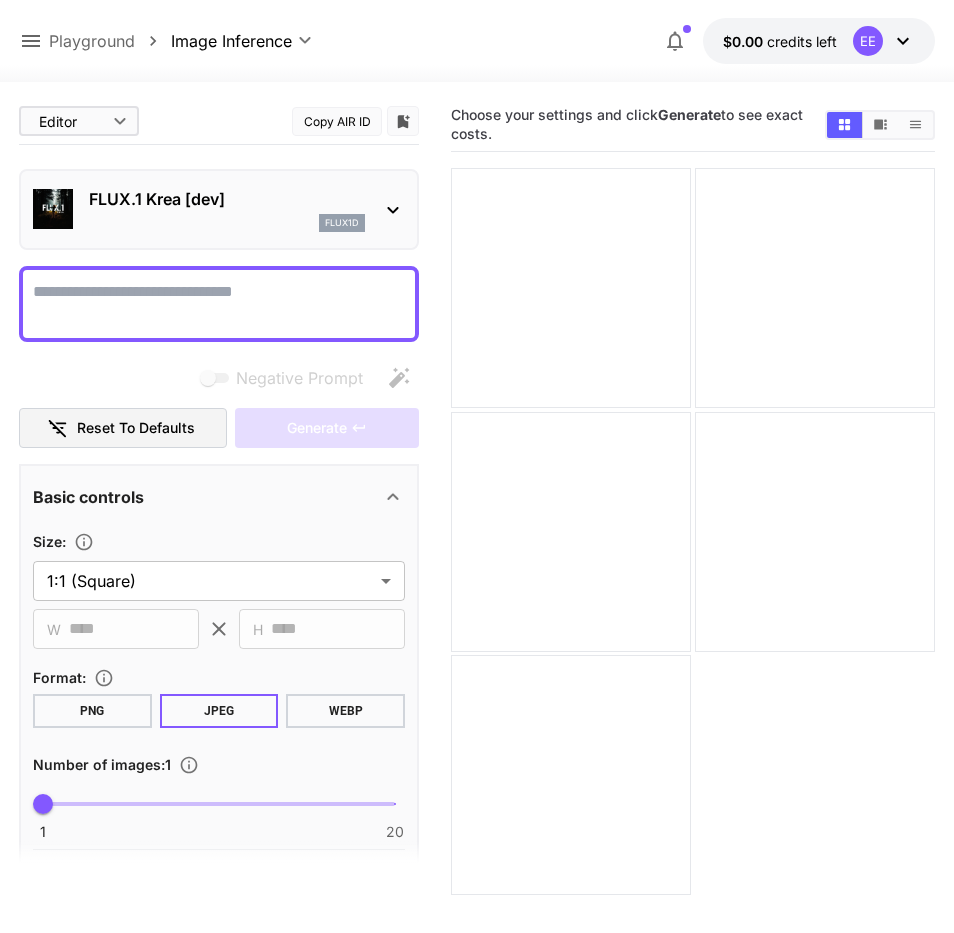 click on "FLUX.1 Krea [dev]" at bounding box center [227, 199] 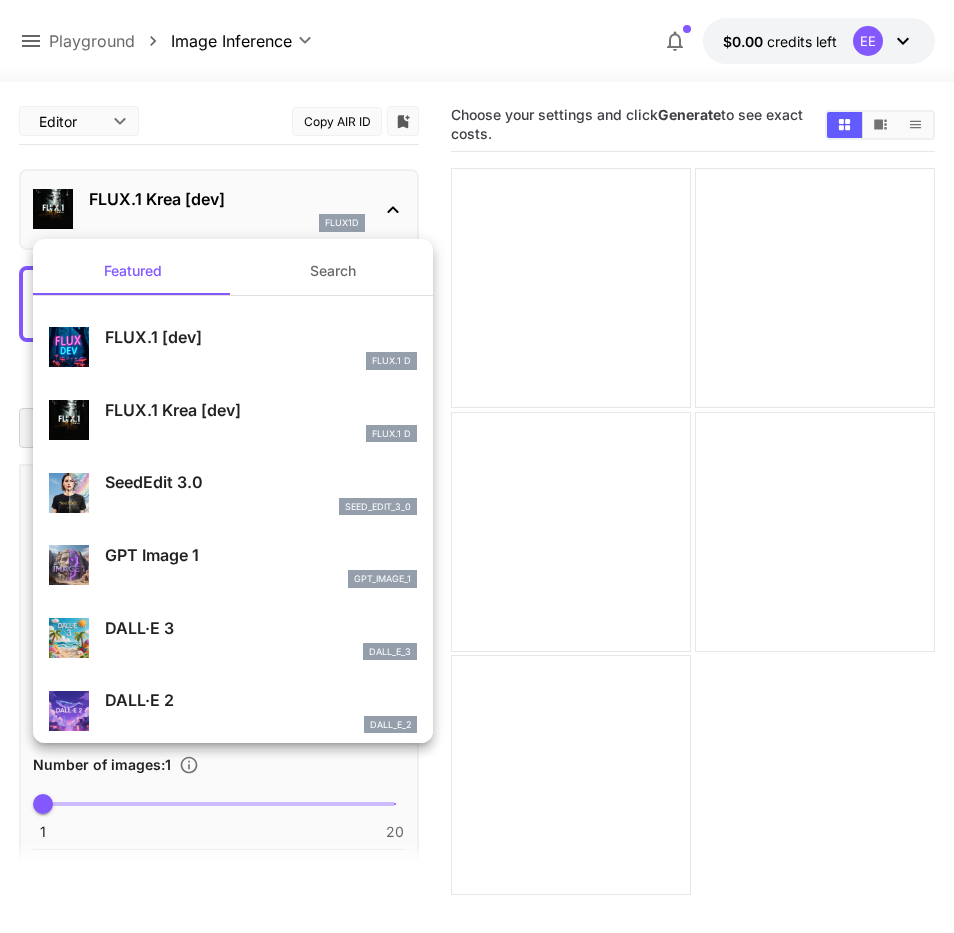 click on "SeedEdit 3.0" at bounding box center [261, 482] 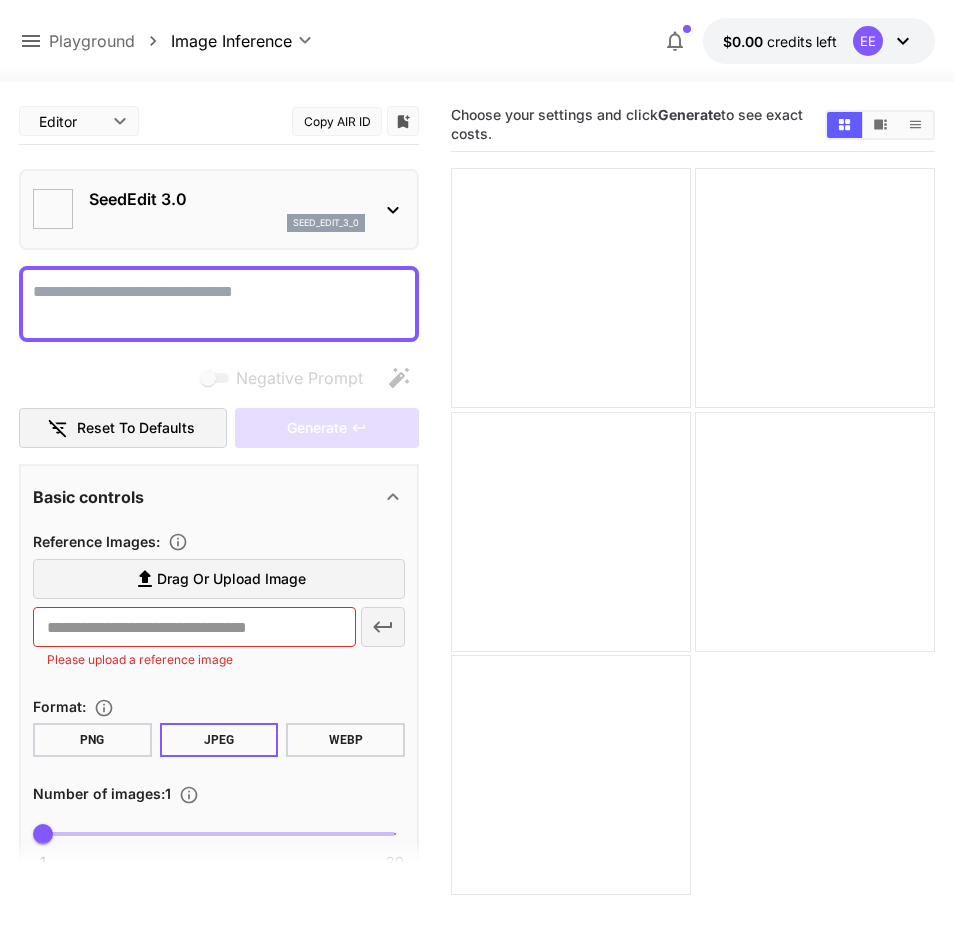 type on "***" 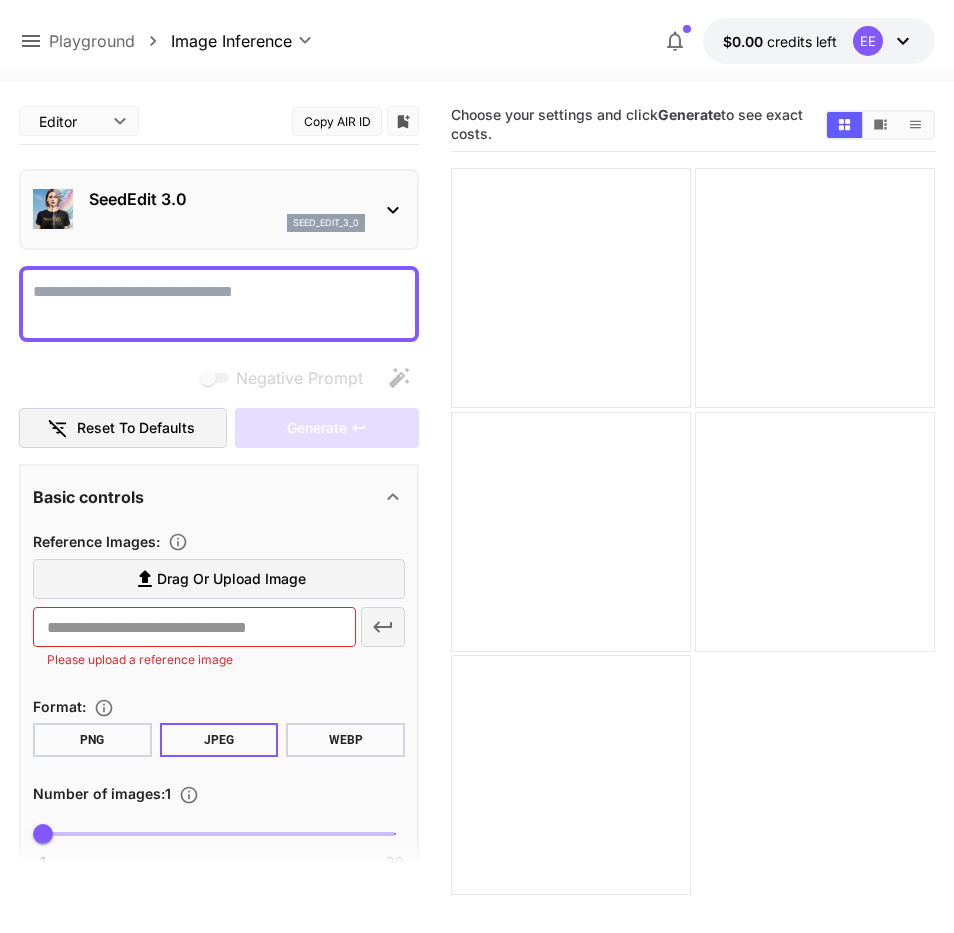 click on "Drag or upload image" at bounding box center [219, 579] 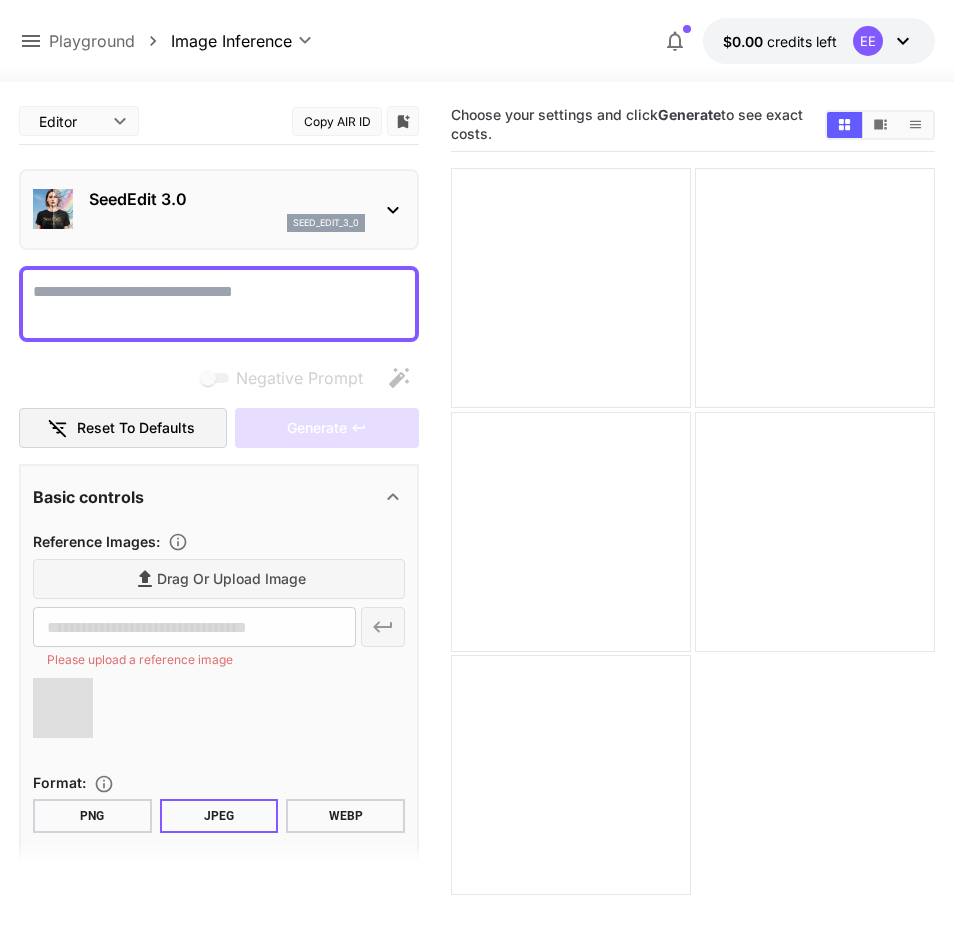 click on "Negative Prompt" at bounding box center [219, 304] 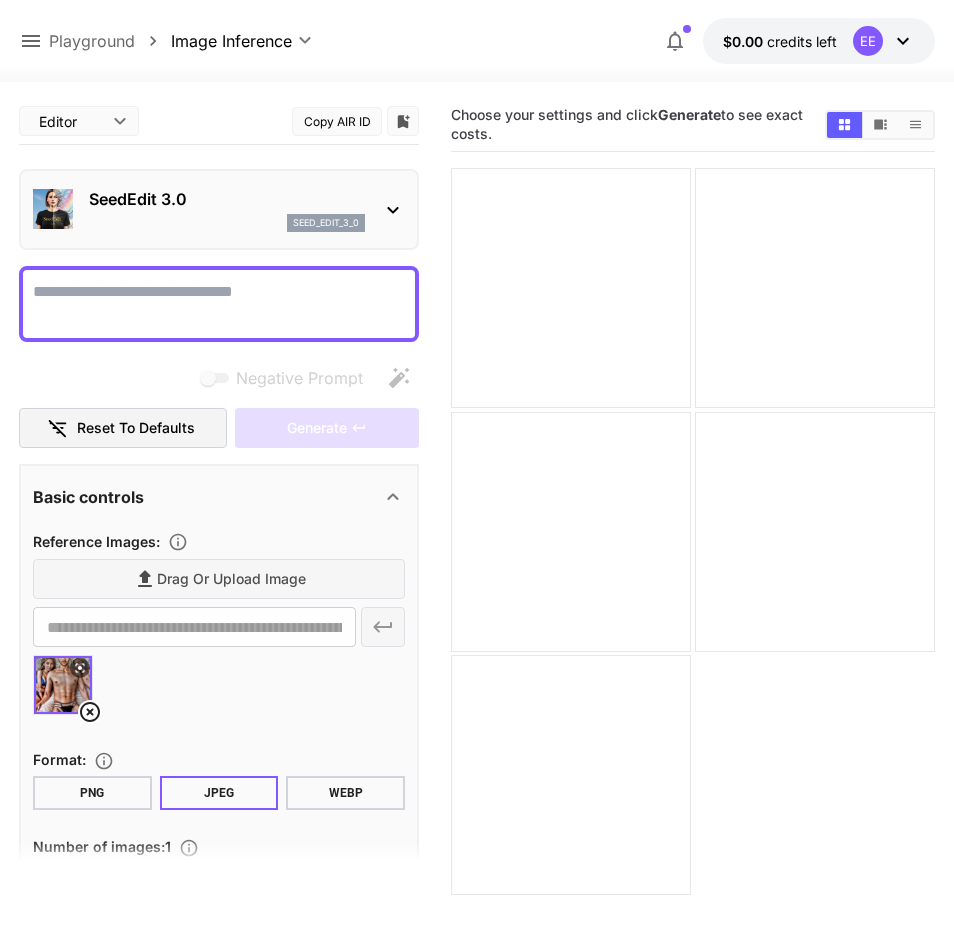 click on "Negative Prompt" at bounding box center [219, 304] 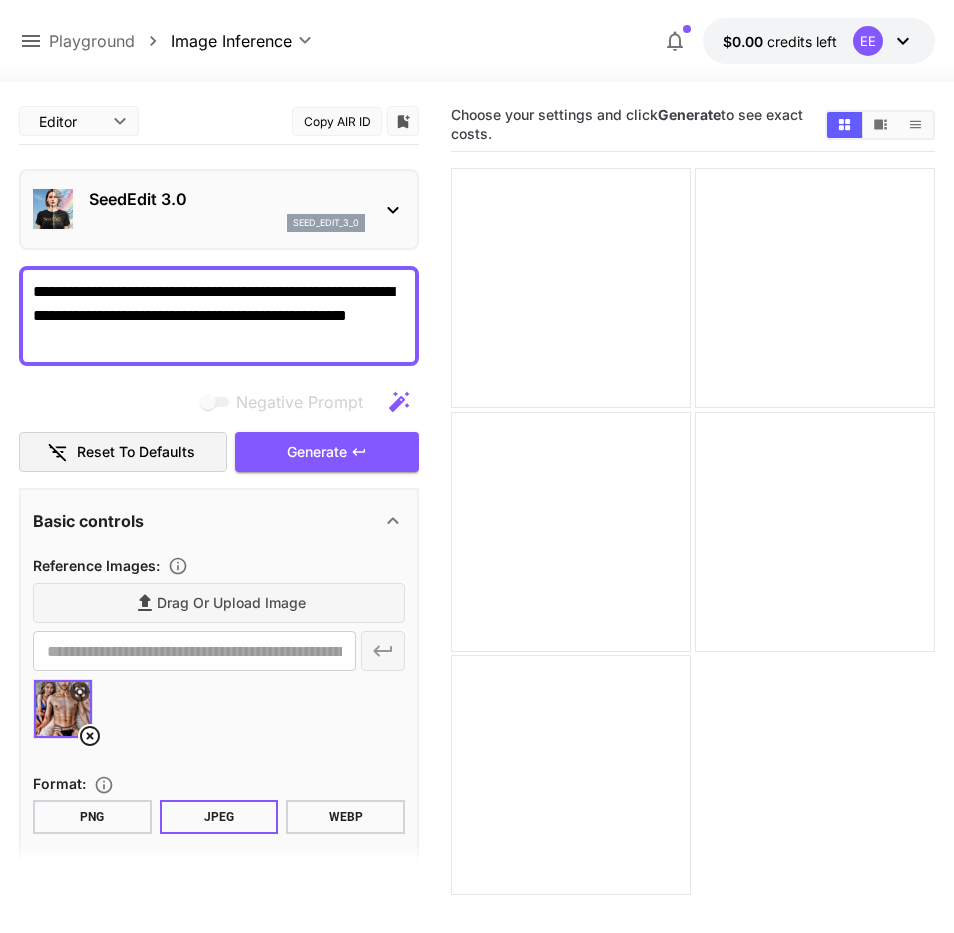 click at bounding box center (63, 709) 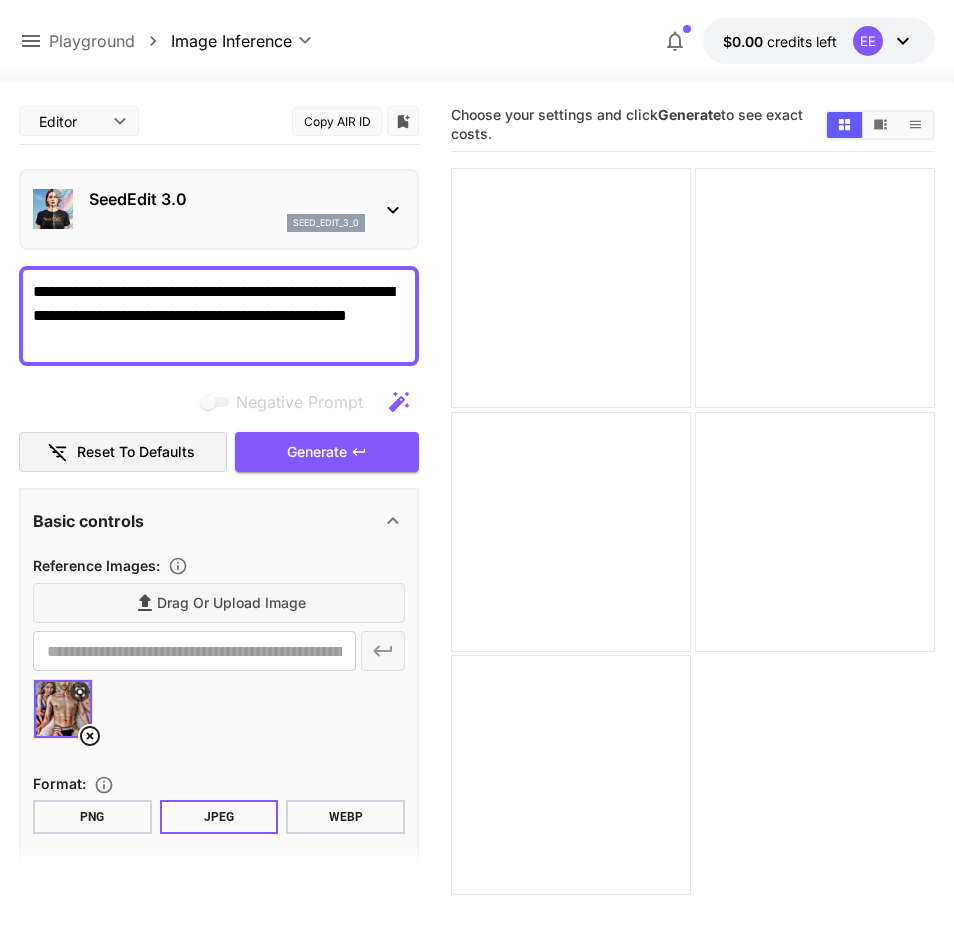 click at bounding box center [63, 709] 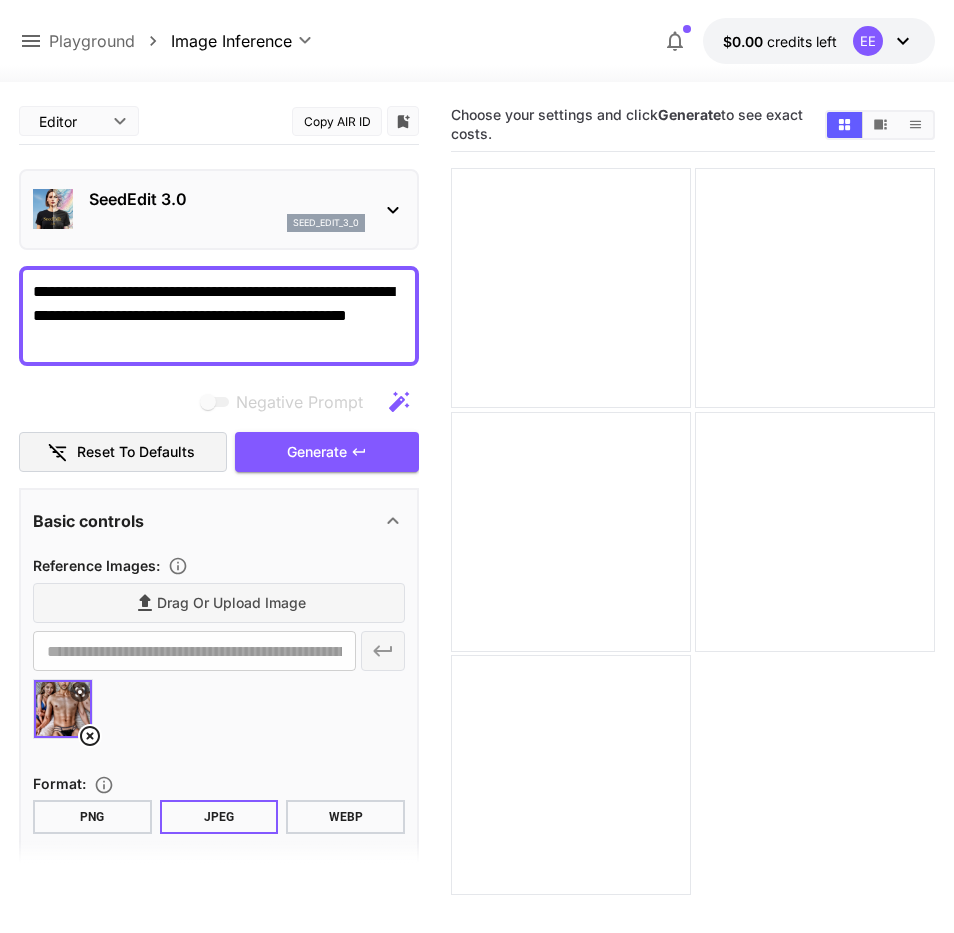 click 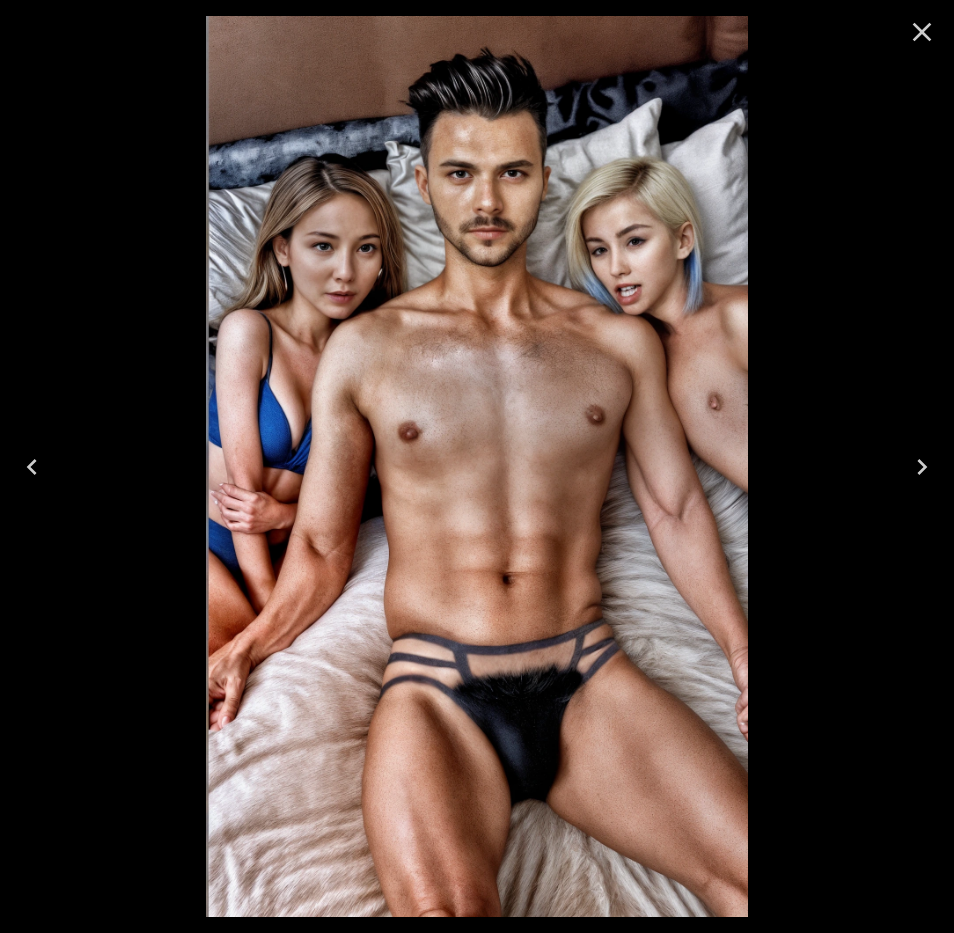 click 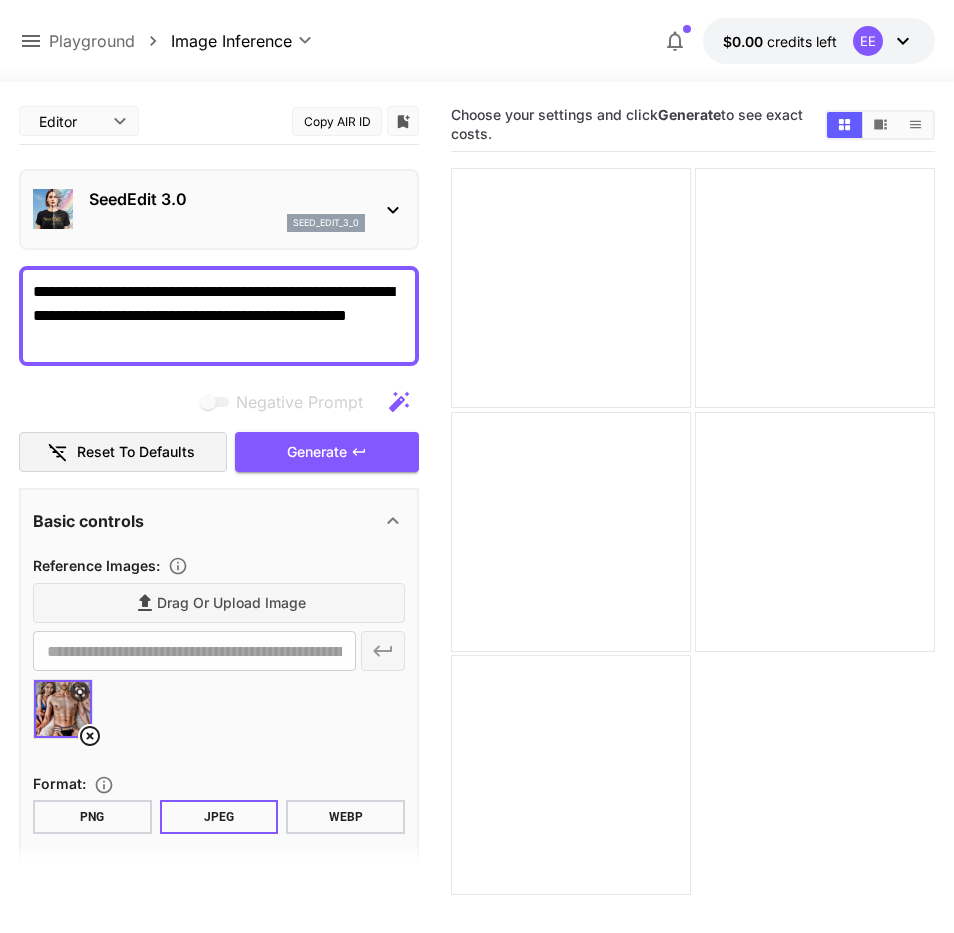 click on "**********" at bounding box center [219, 316] 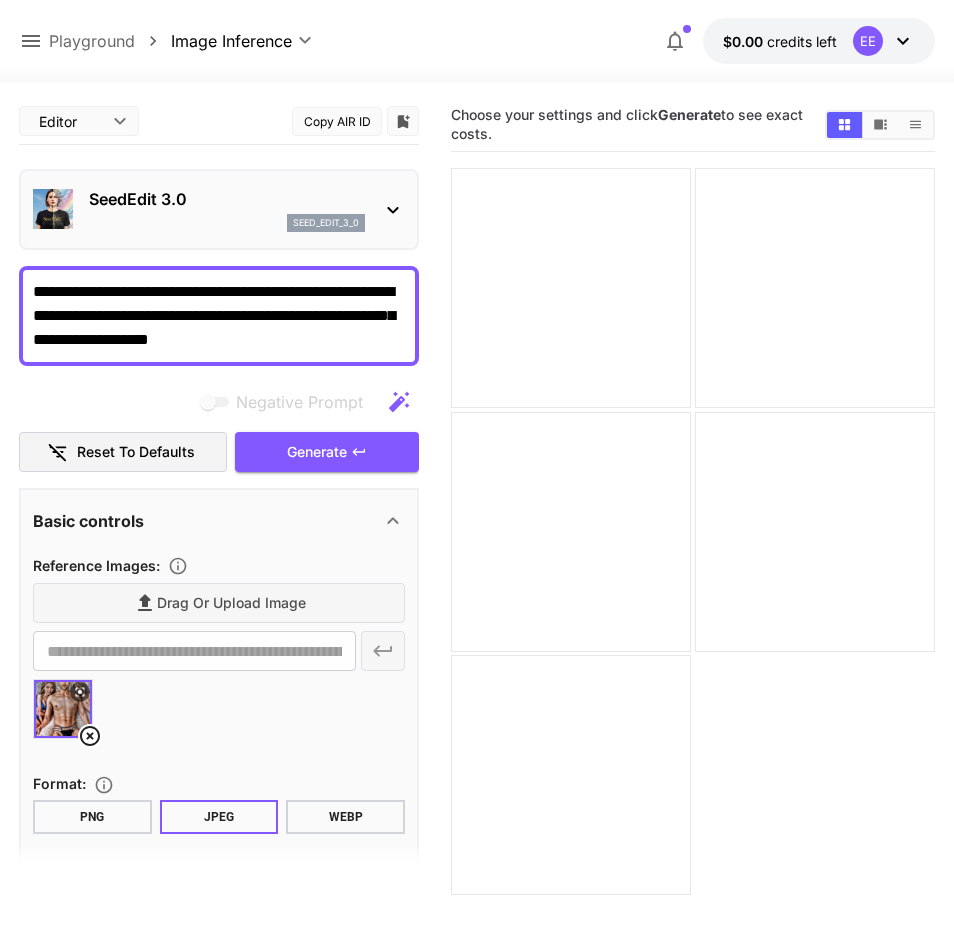 click on "**********" at bounding box center [219, 316] 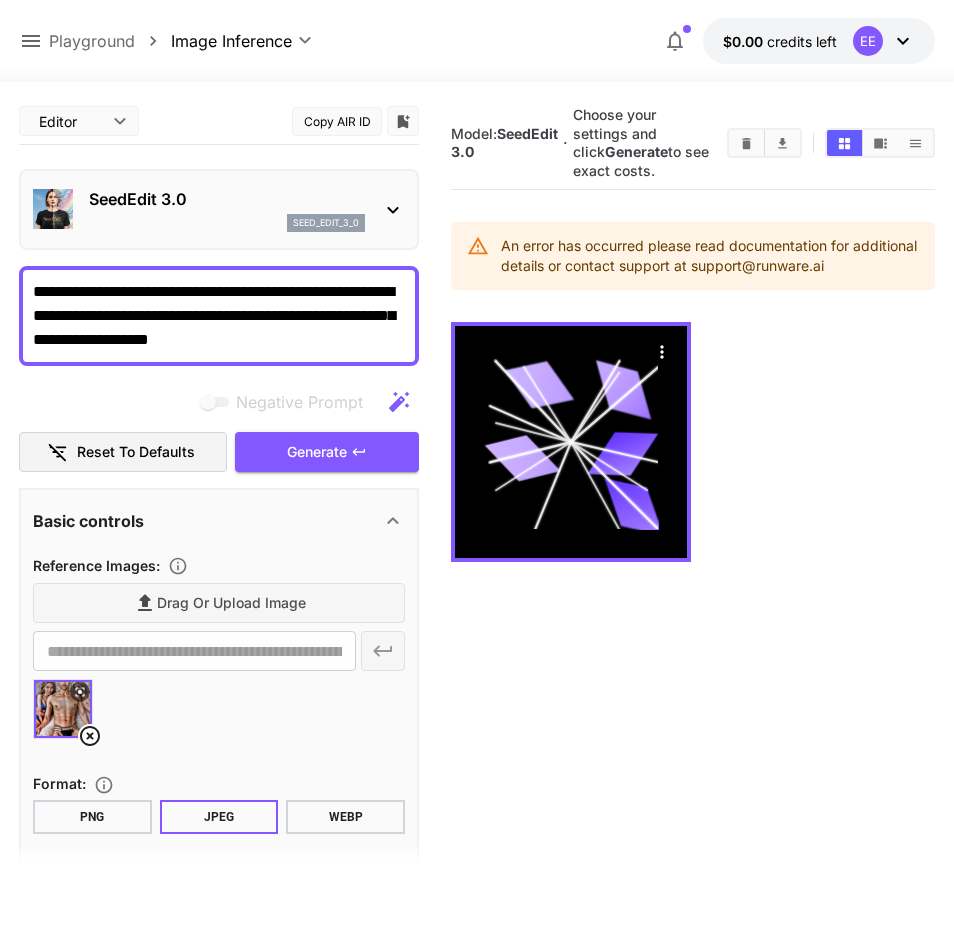 click 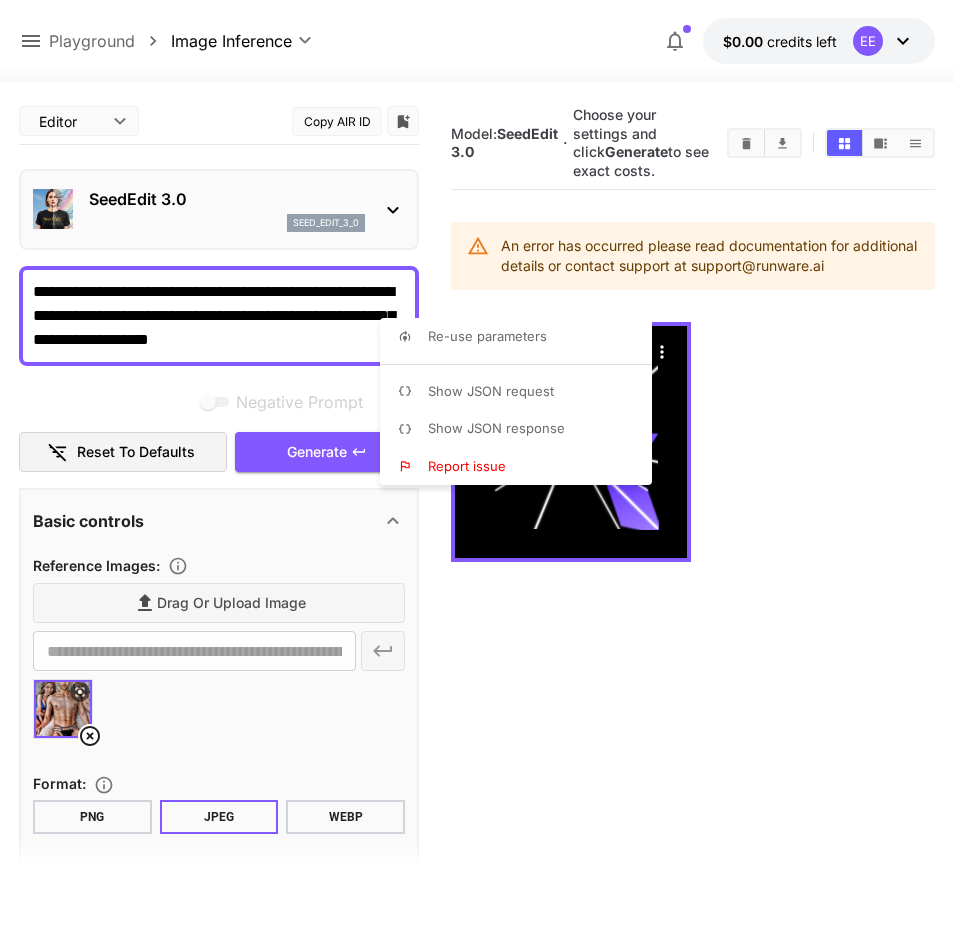 click at bounding box center [477, 466] 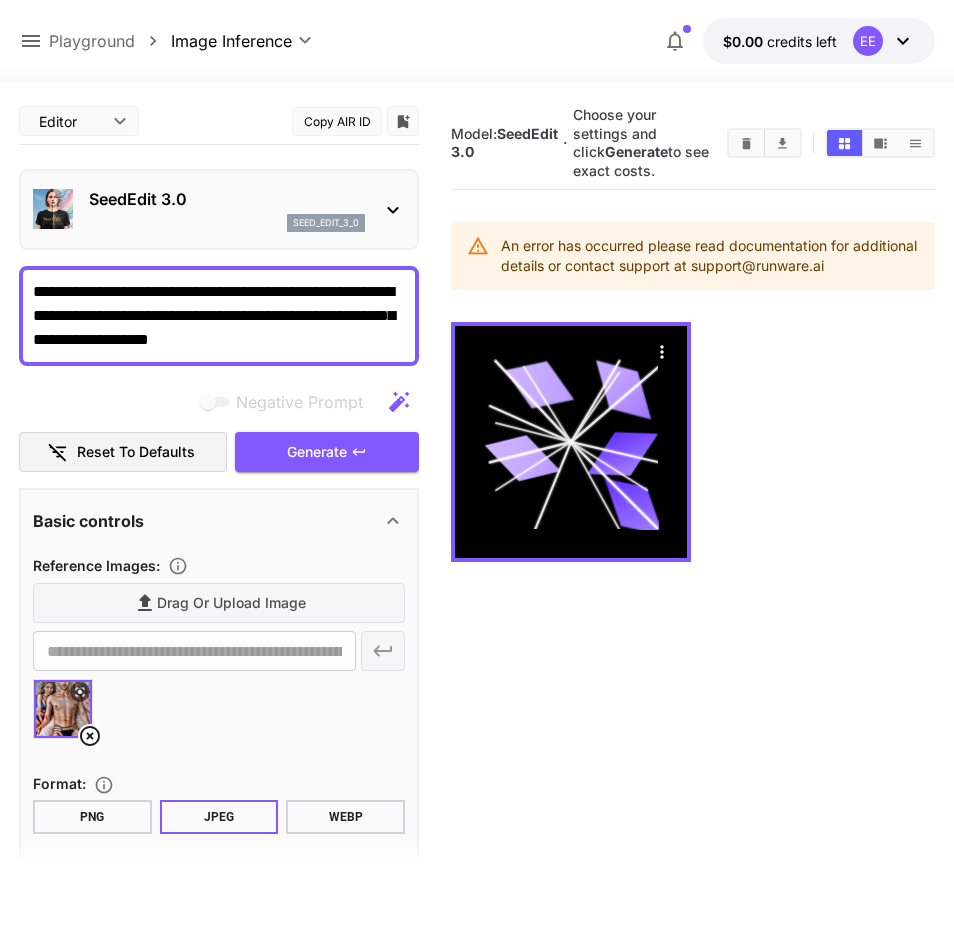 click on "SeedEdit 3.0" at bounding box center (227, 199) 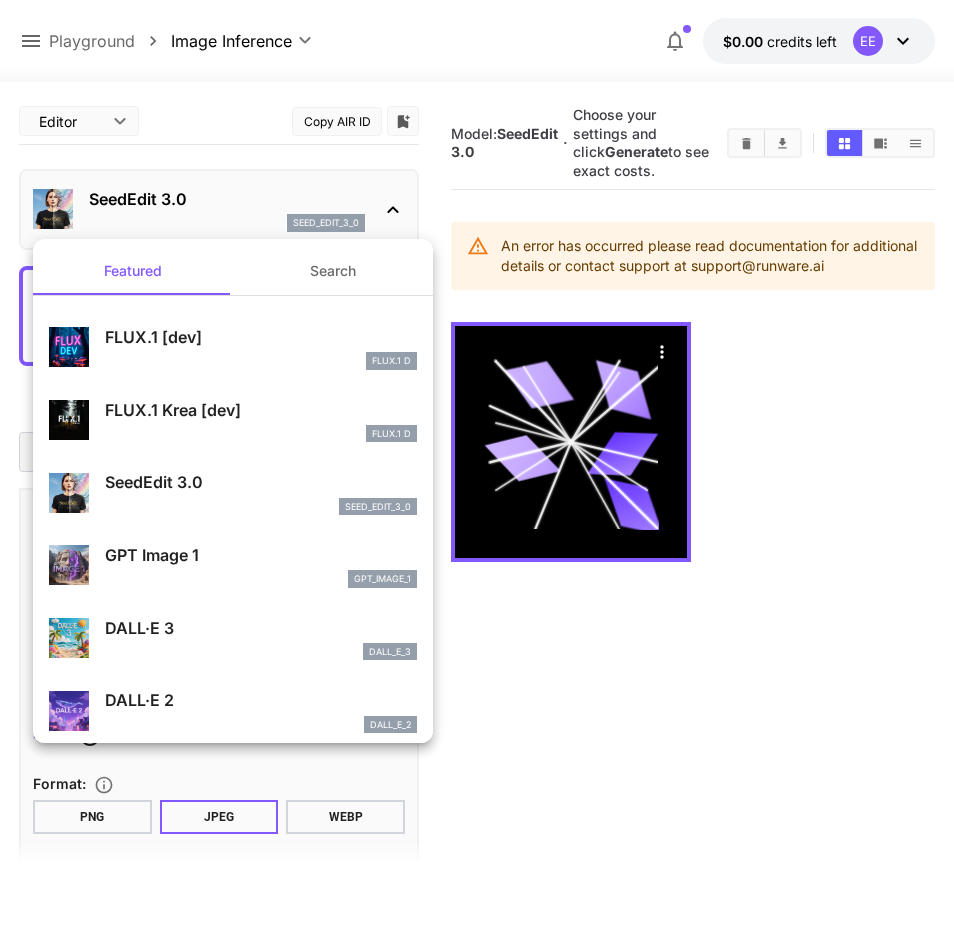 click on "FLUX.1 [dev]" at bounding box center [261, 337] 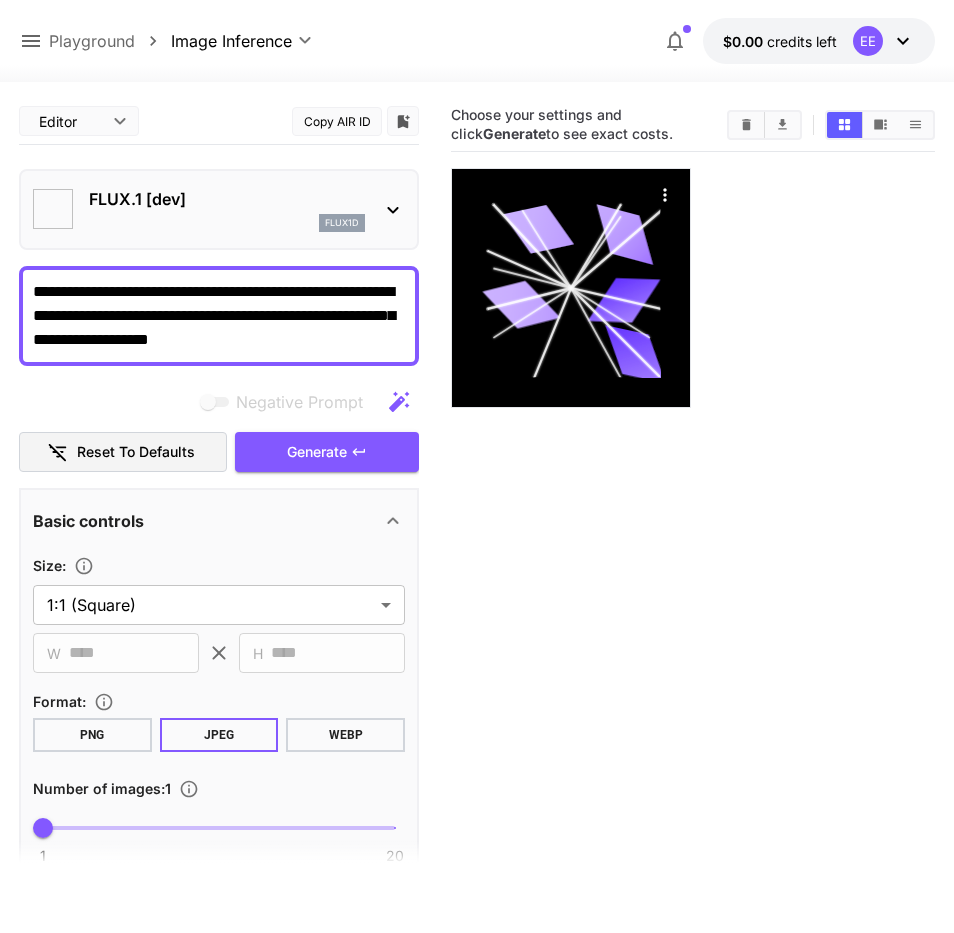 type on "***" 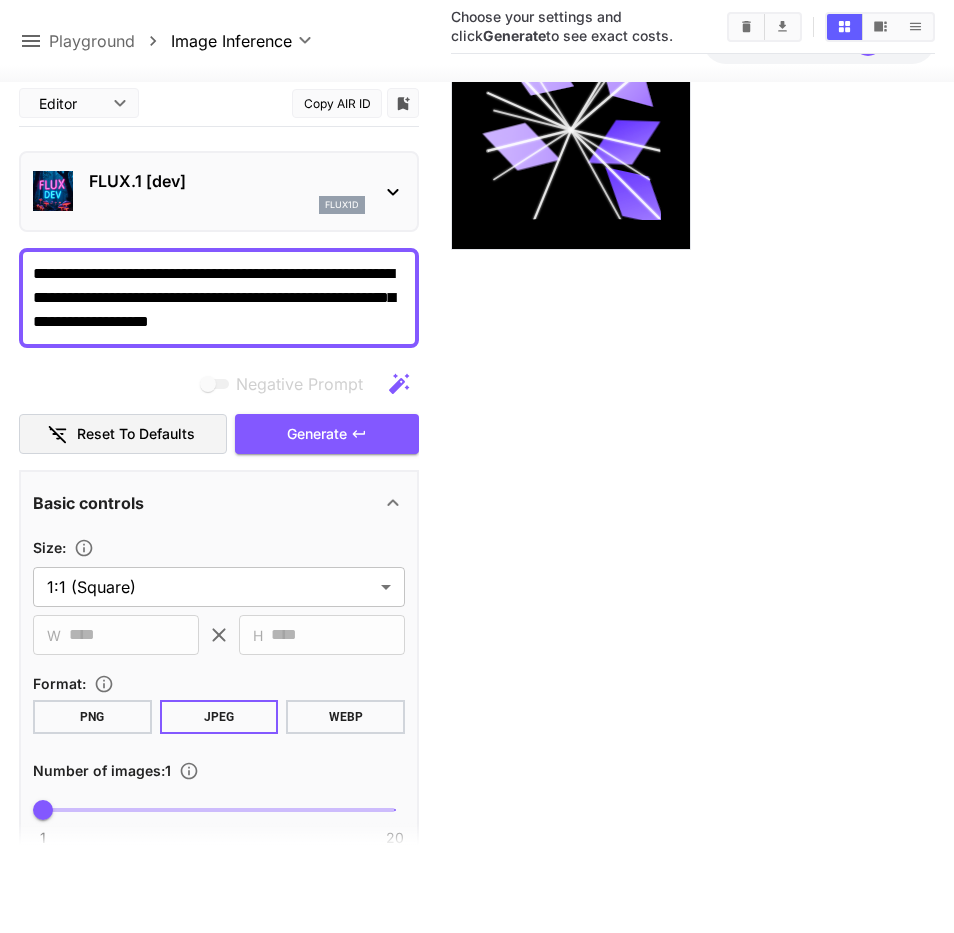 scroll, scrollTop: 158, scrollLeft: 0, axis: vertical 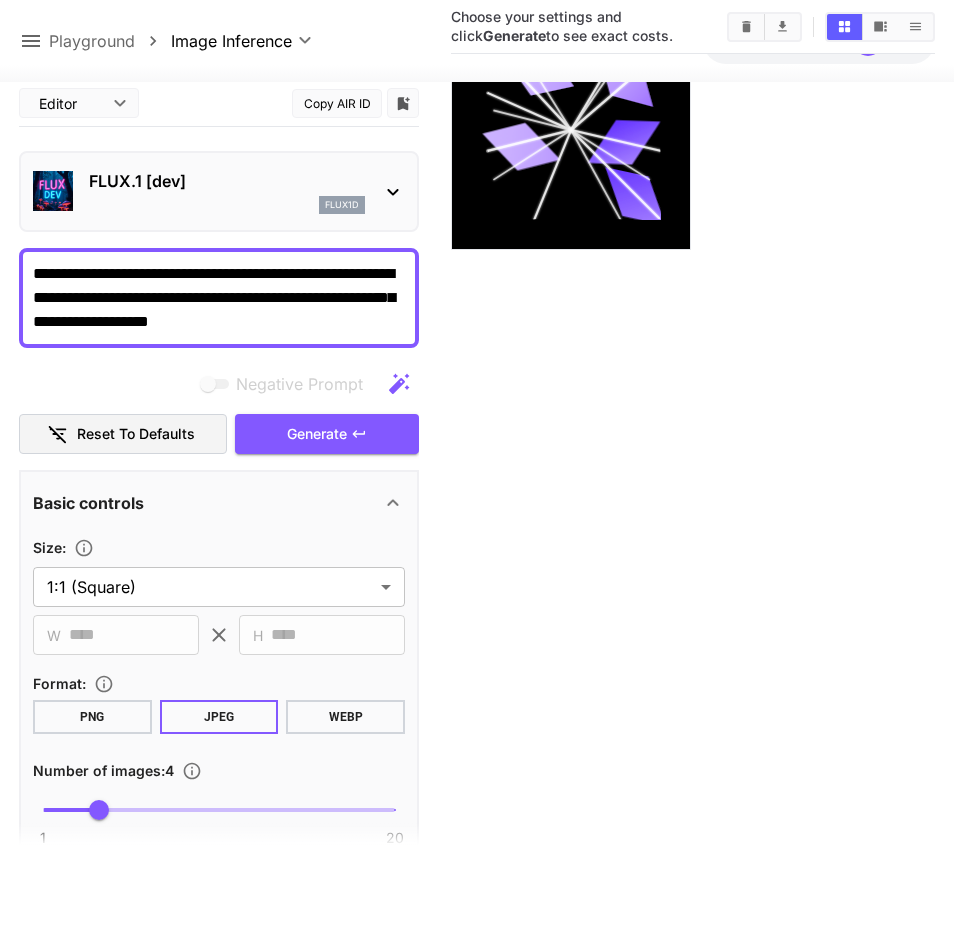 click on "**********" at bounding box center (477, 387) 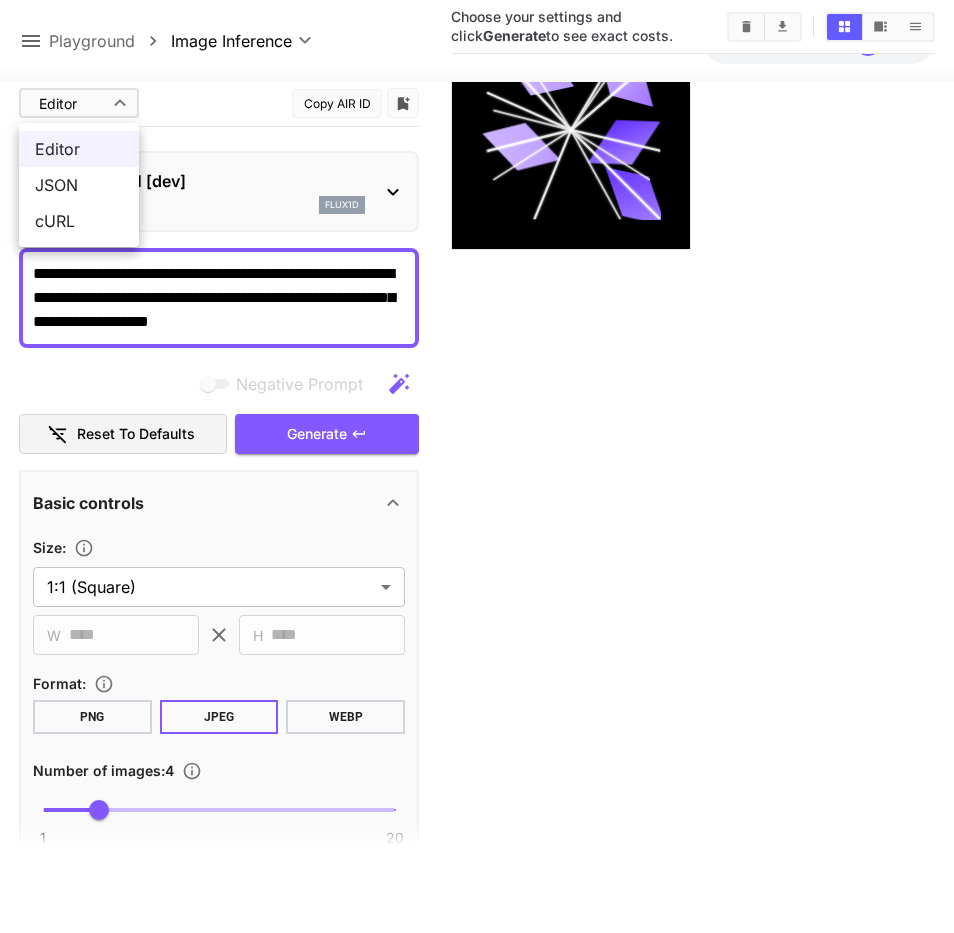 click at bounding box center (477, 466) 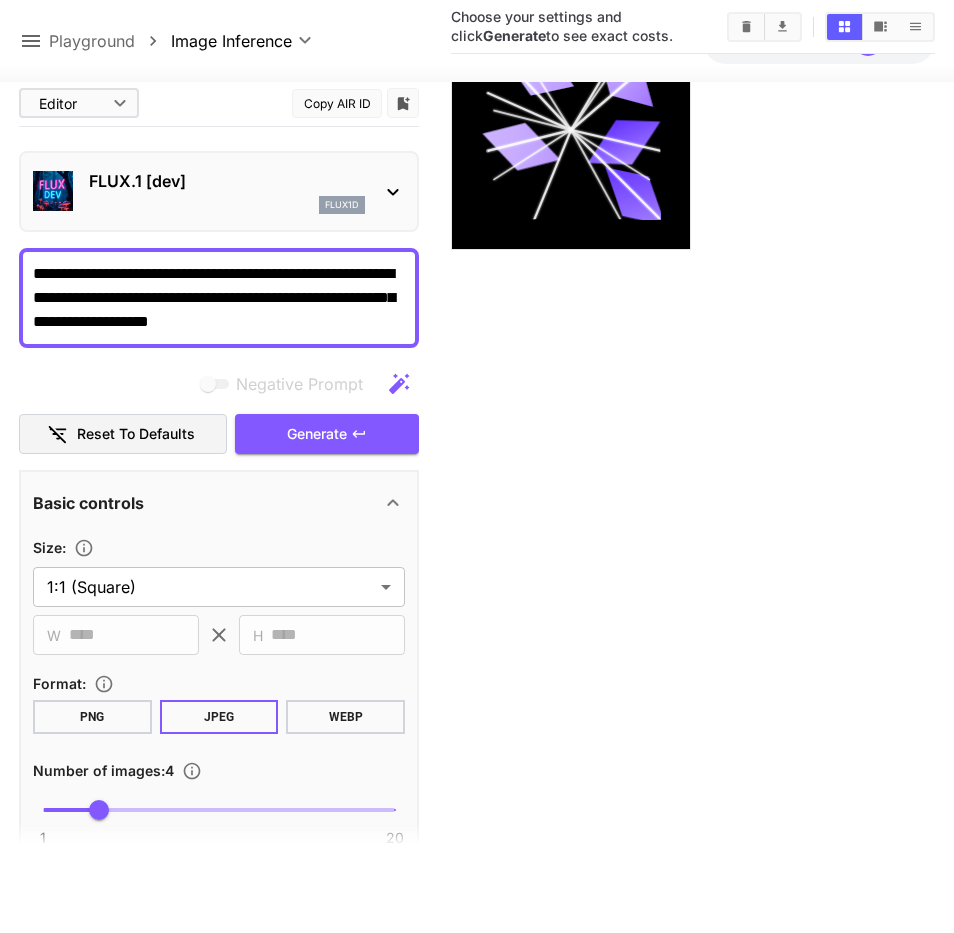 click on "FLUX.1 [dev]" at bounding box center [227, 181] 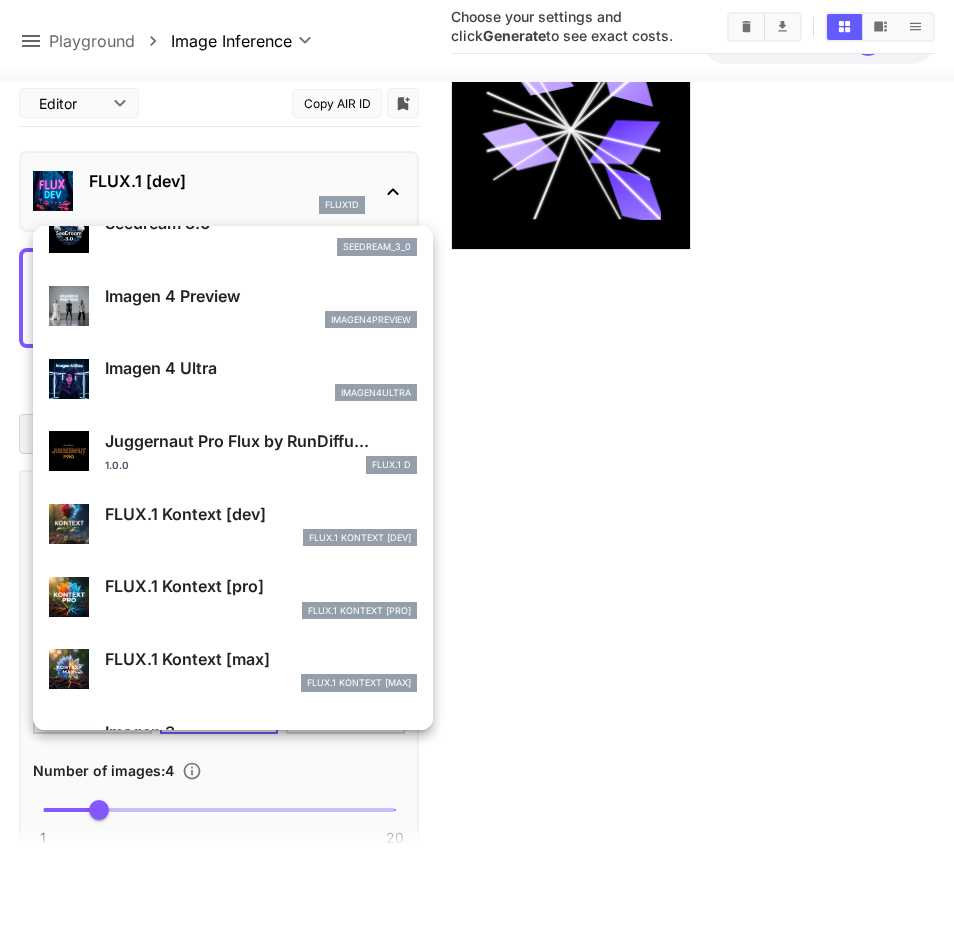 scroll, scrollTop: 526, scrollLeft: 0, axis: vertical 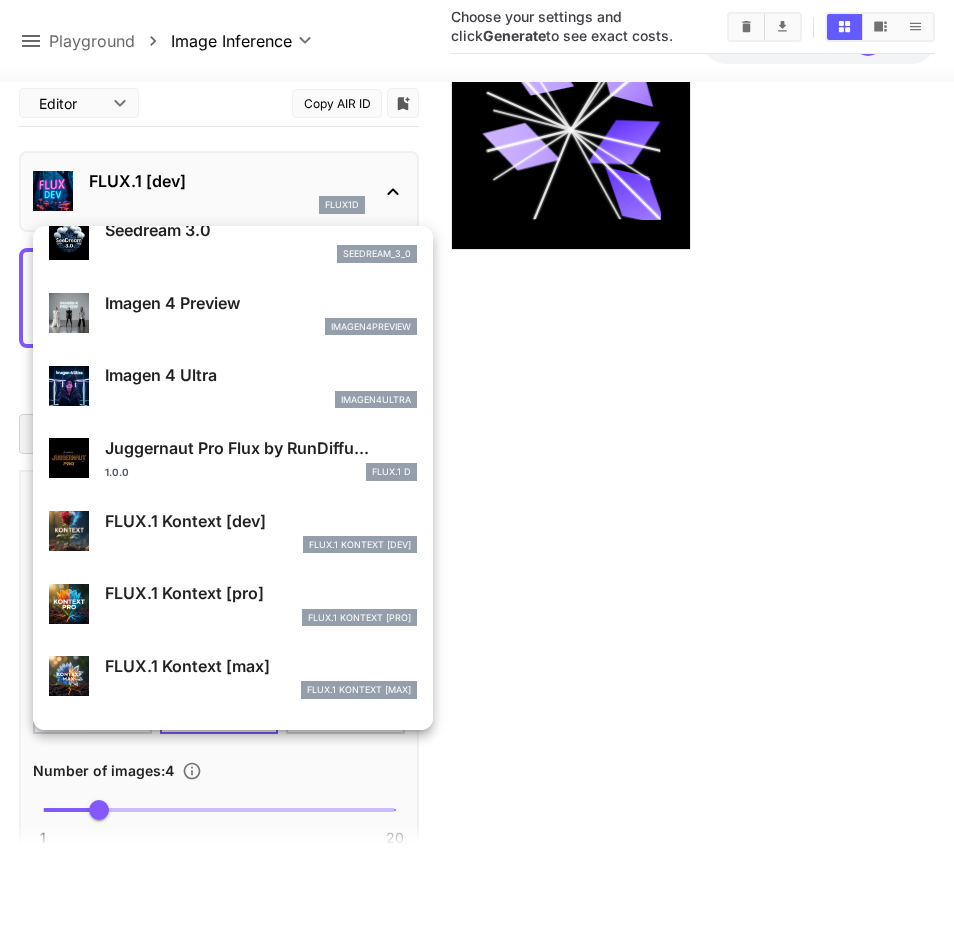 click on "FLUX.1 Kontext [dev]" at bounding box center [261, 521] 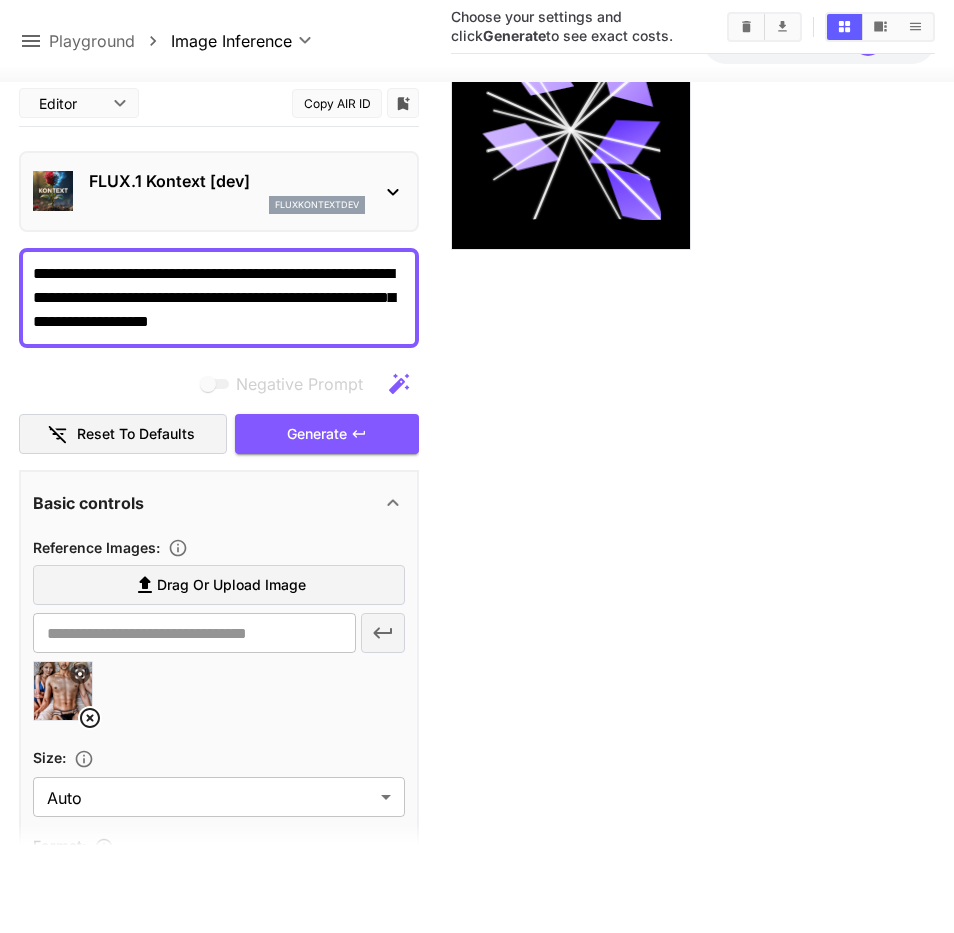 type on "****" 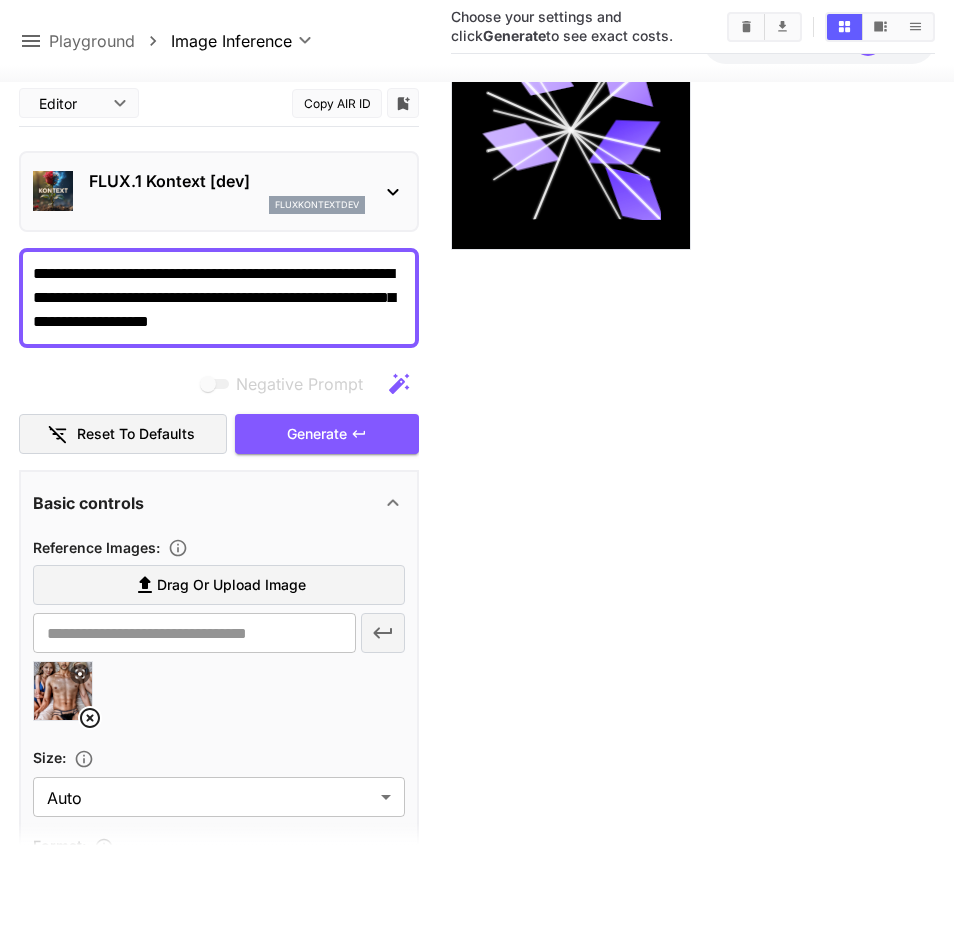 click on "Generate" at bounding box center (327, 434) 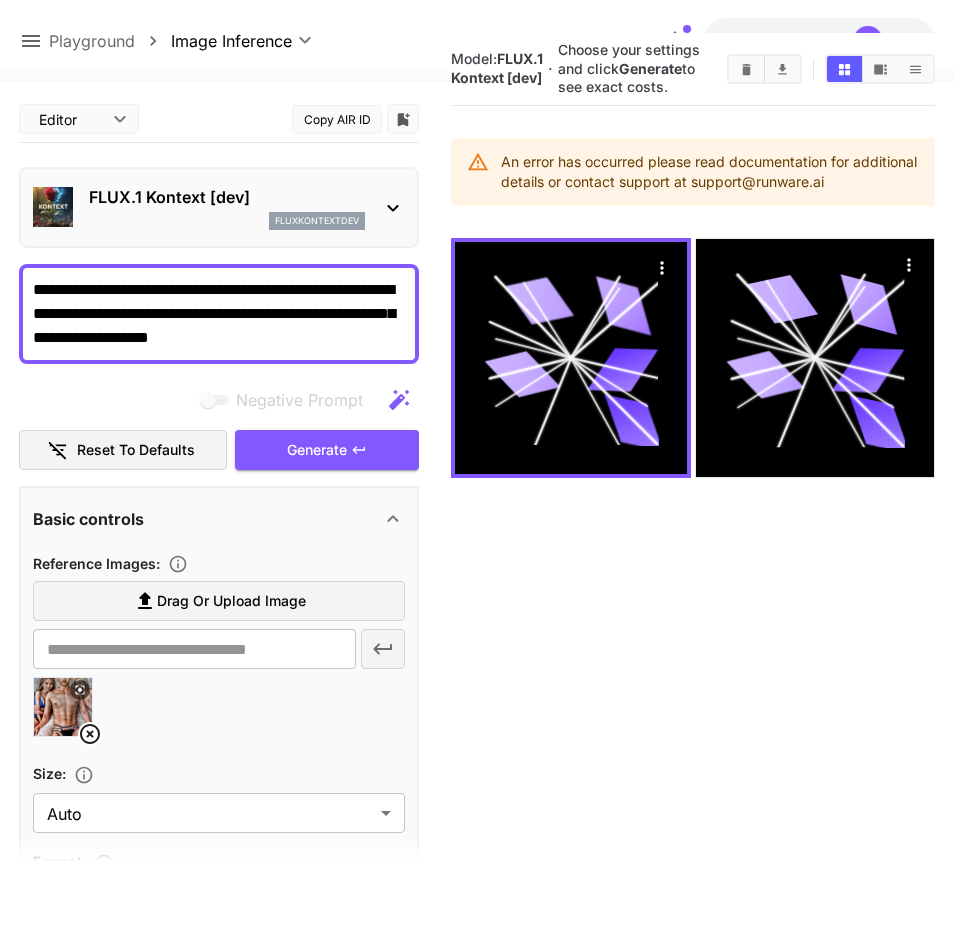 scroll, scrollTop: 0, scrollLeft: 0, axis: both 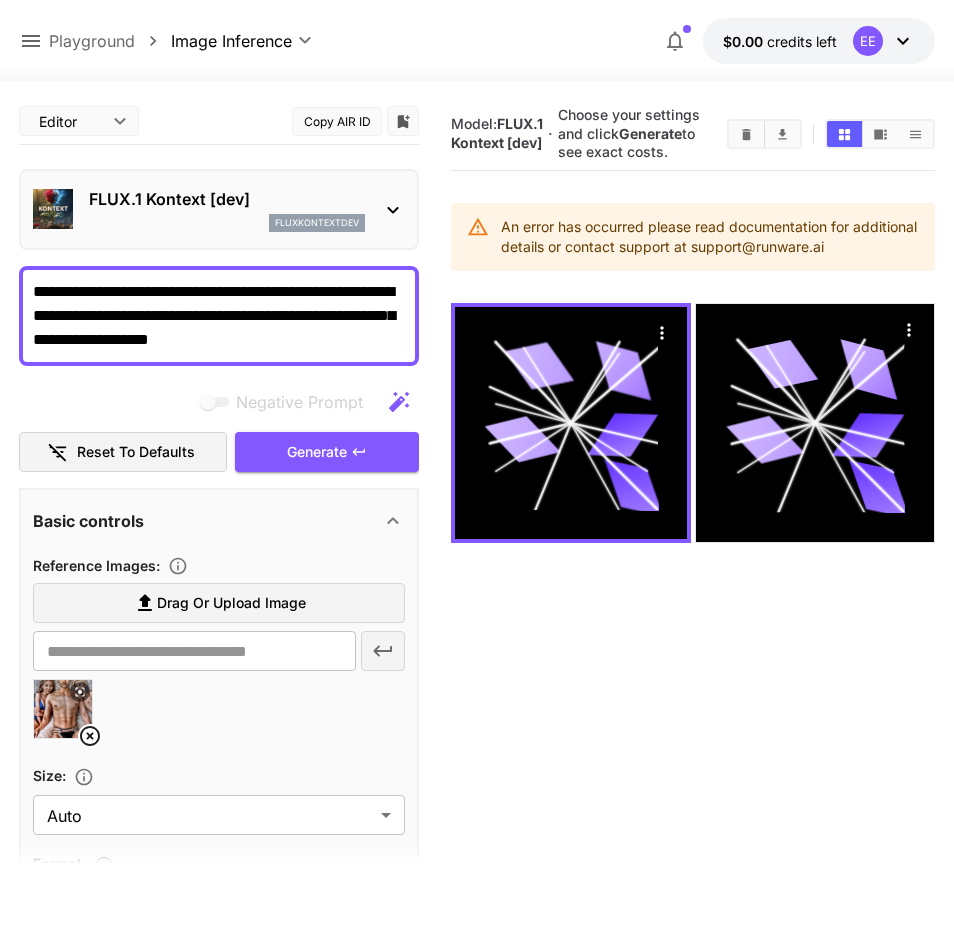 click on "$0.00" at bounding box center [745, 41] 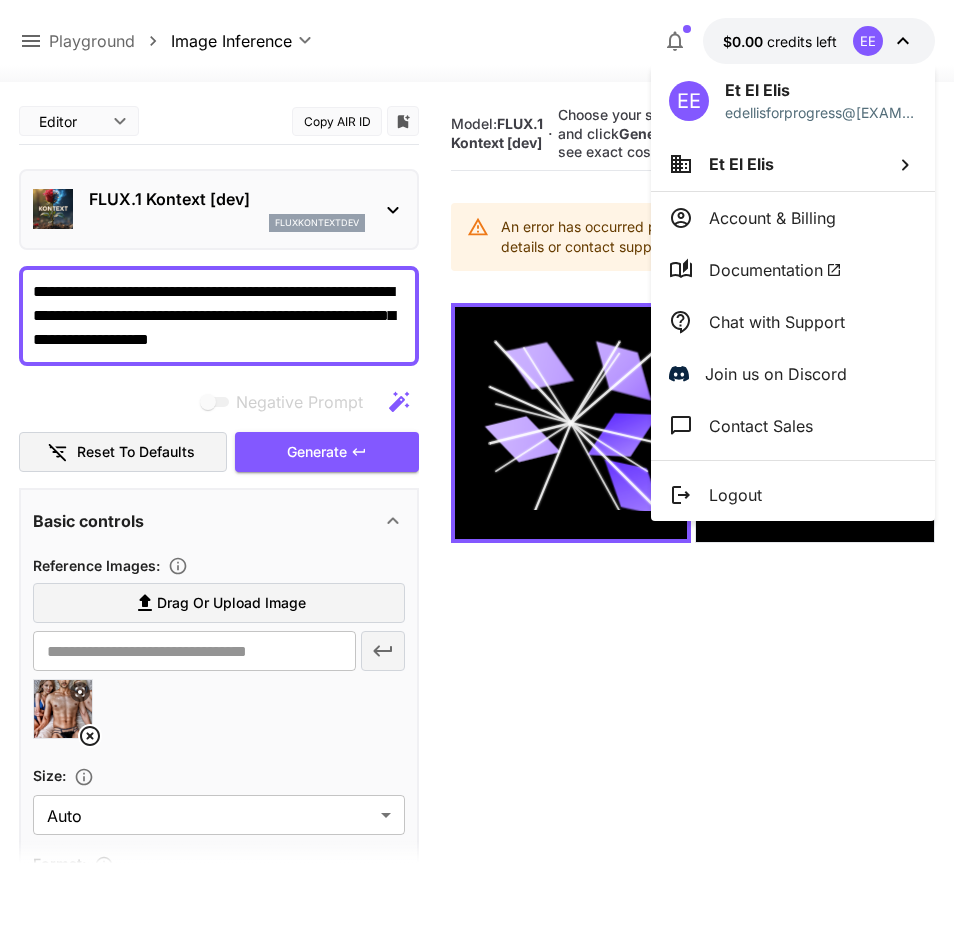 click 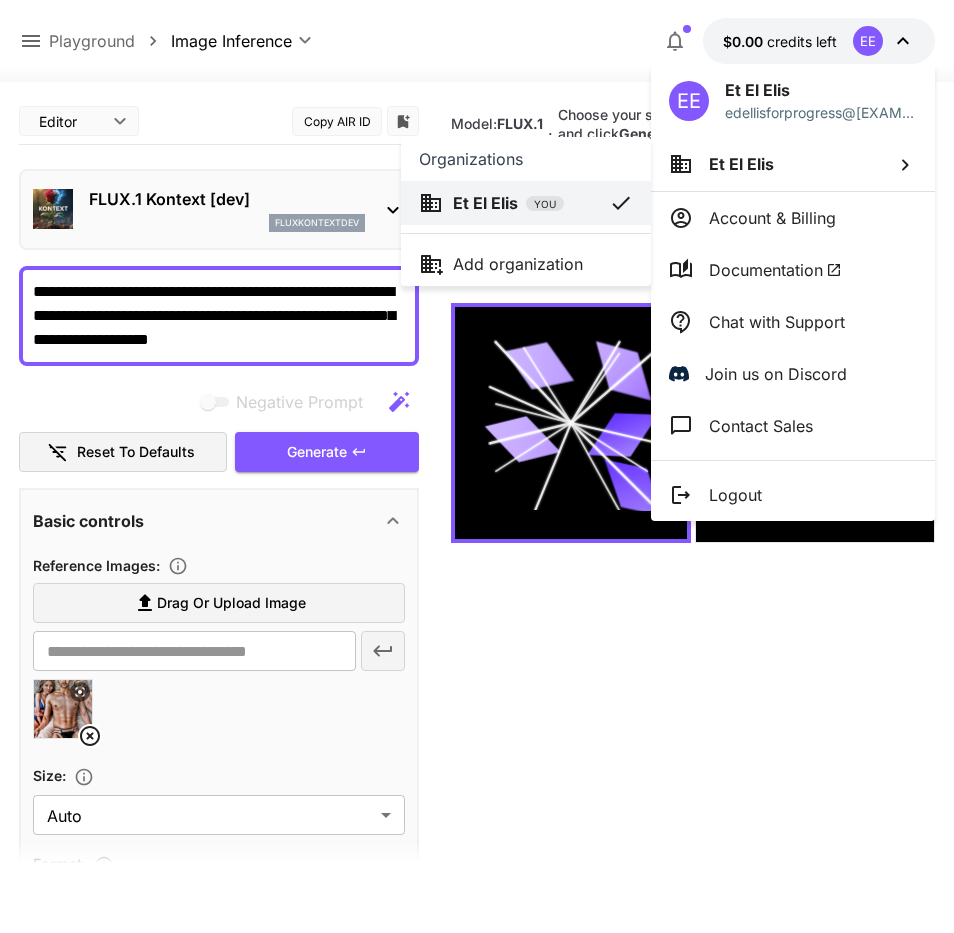 click at bounding box center [477, 466] 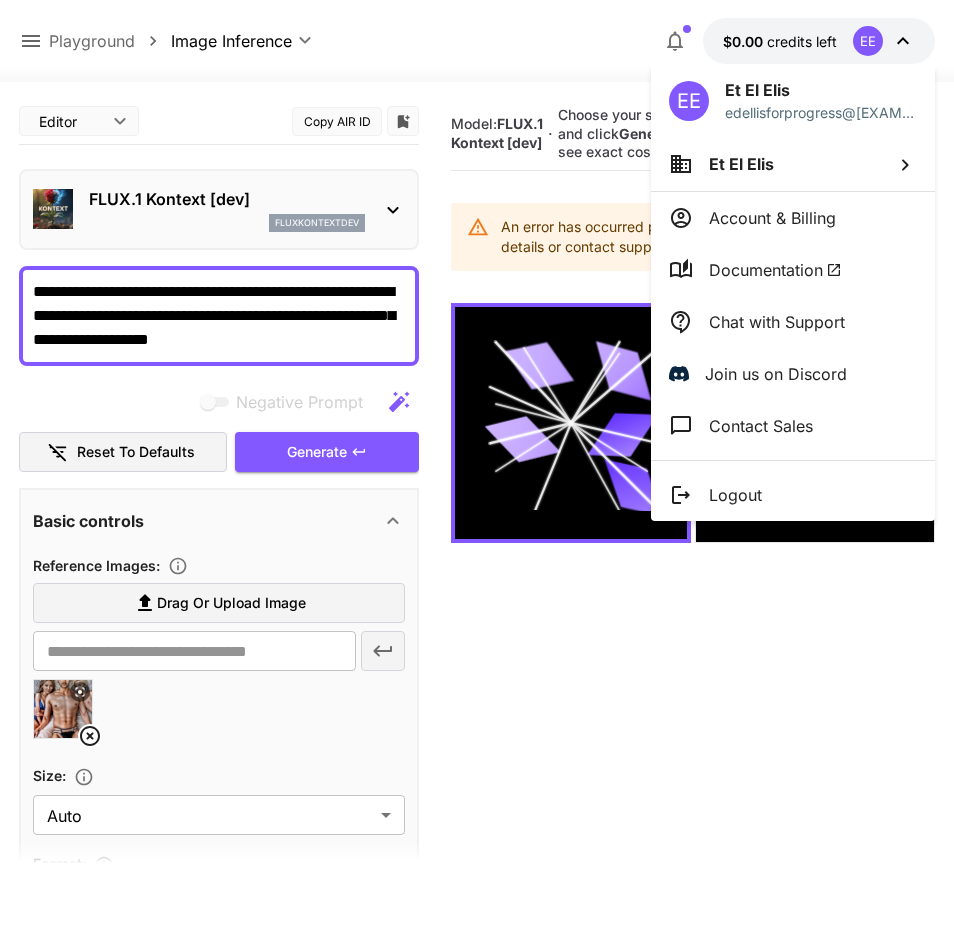 click at bounding box center [477, 466] 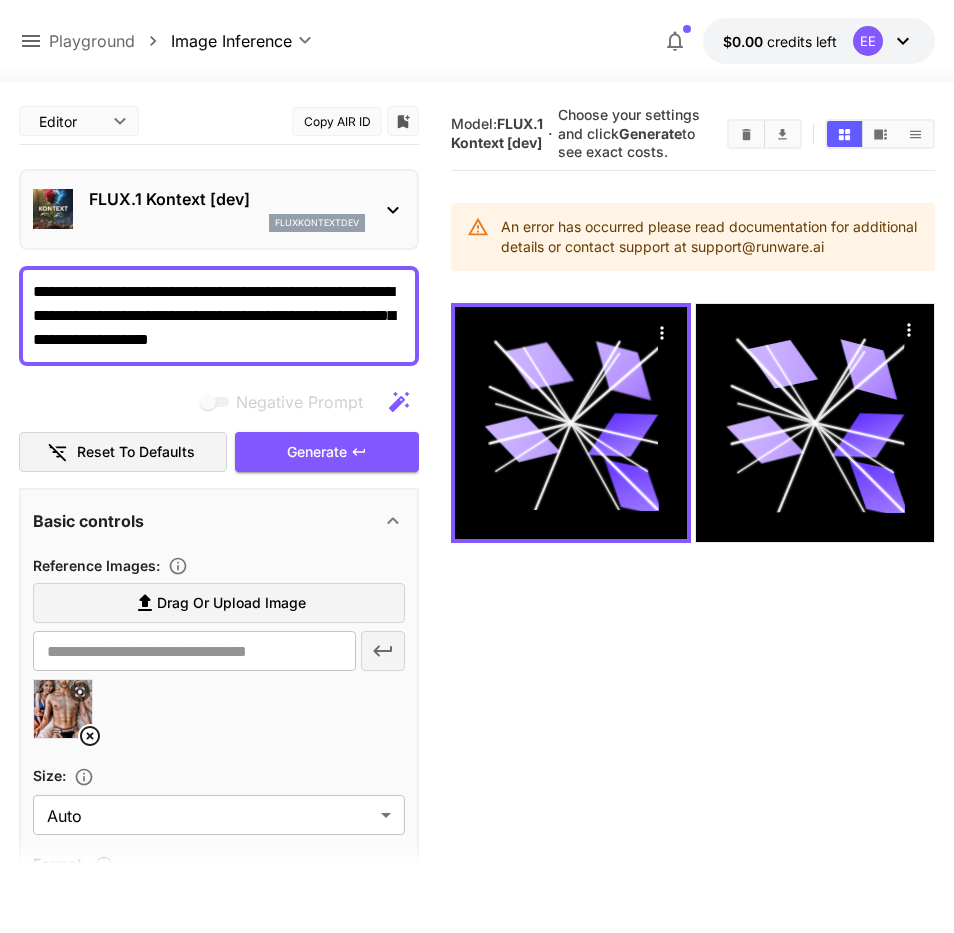 click on "An error has occurred please read documentation for additional details or contact support at support@runware.ai" at bounding box center (710, 237) 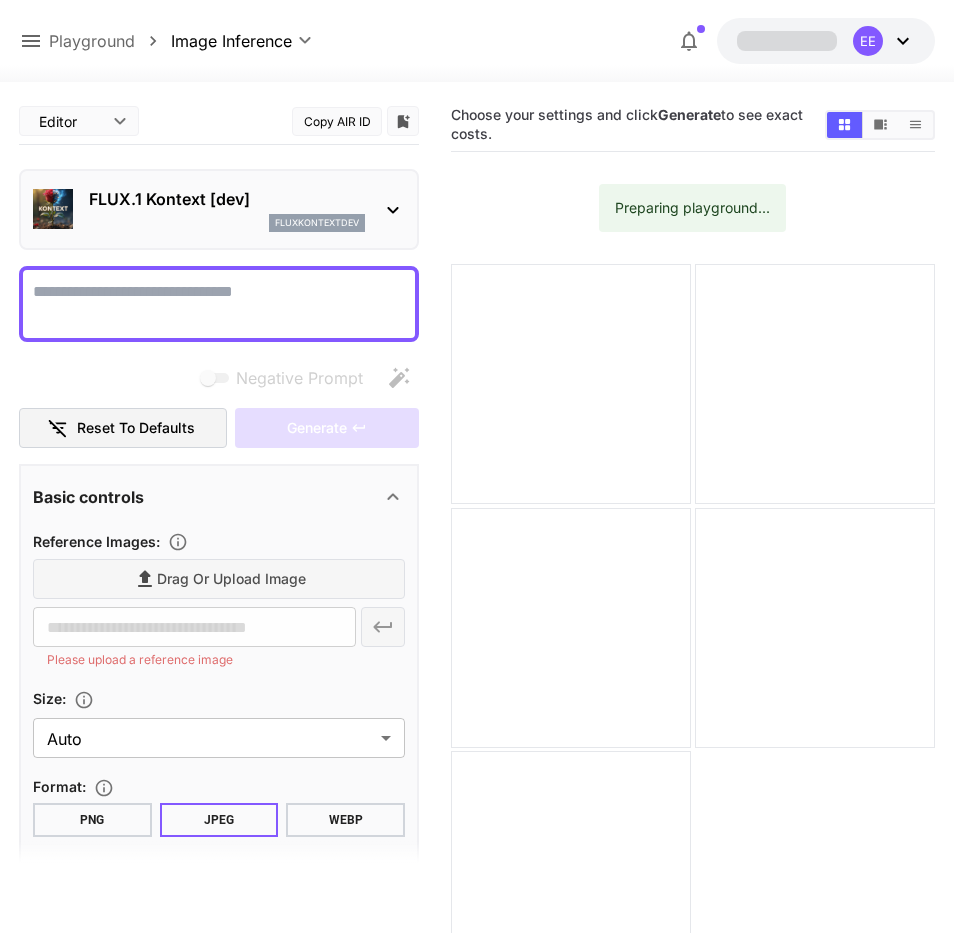 scroll, scrollTop: 0, scrollLeft: 0, axis: both 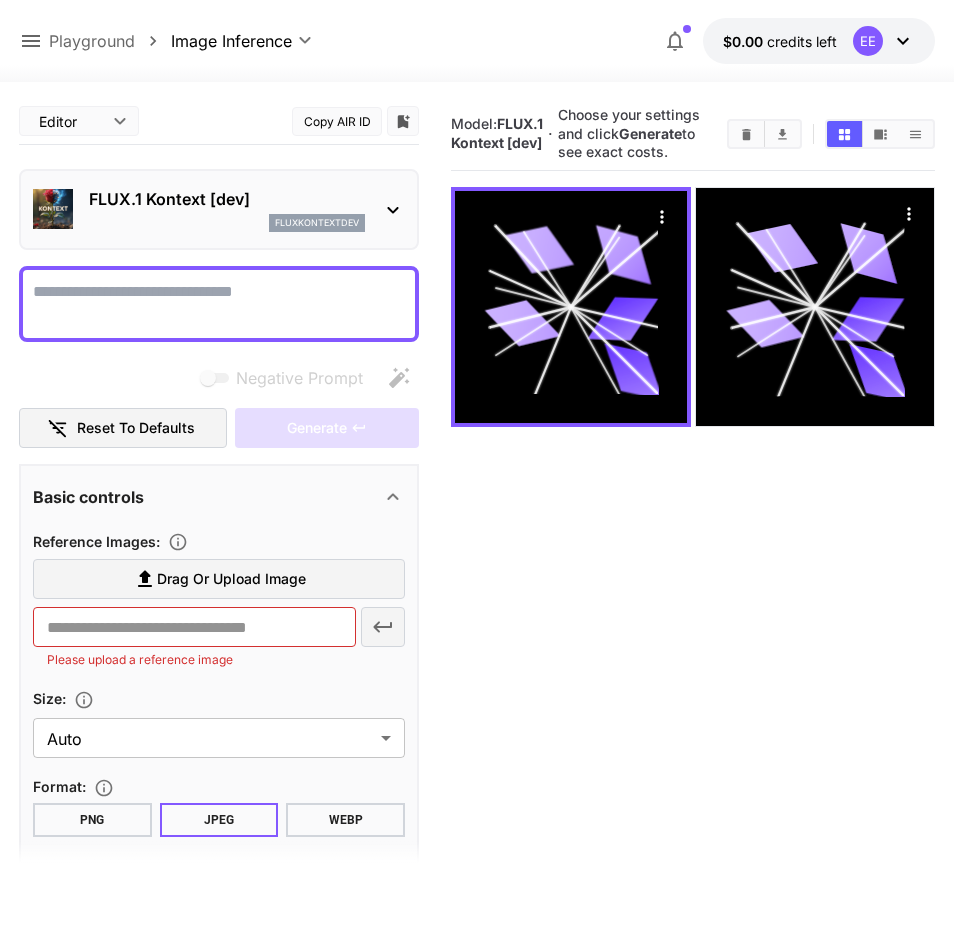click on "$0.00" at bounding box center [745, 41] 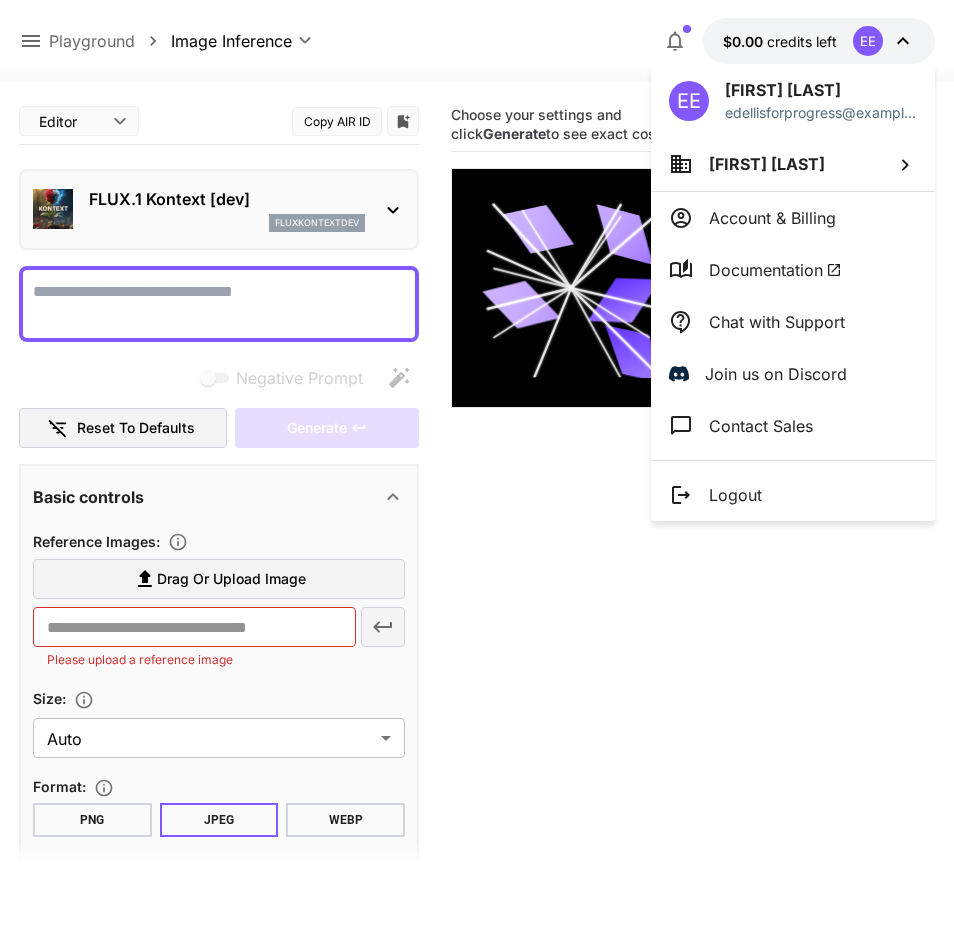 click on "Logout" at bounding box center [793, 495] 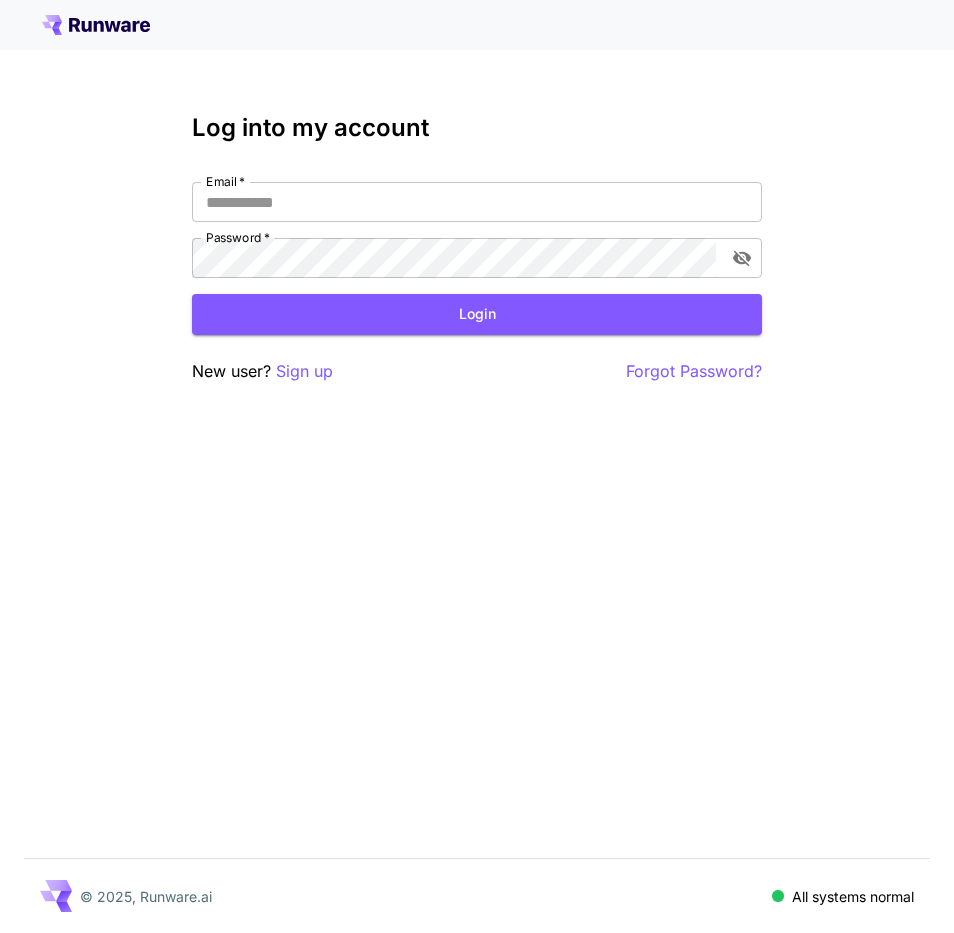scroll, scrollTop: 0, scrollLeft: 0, axis: both 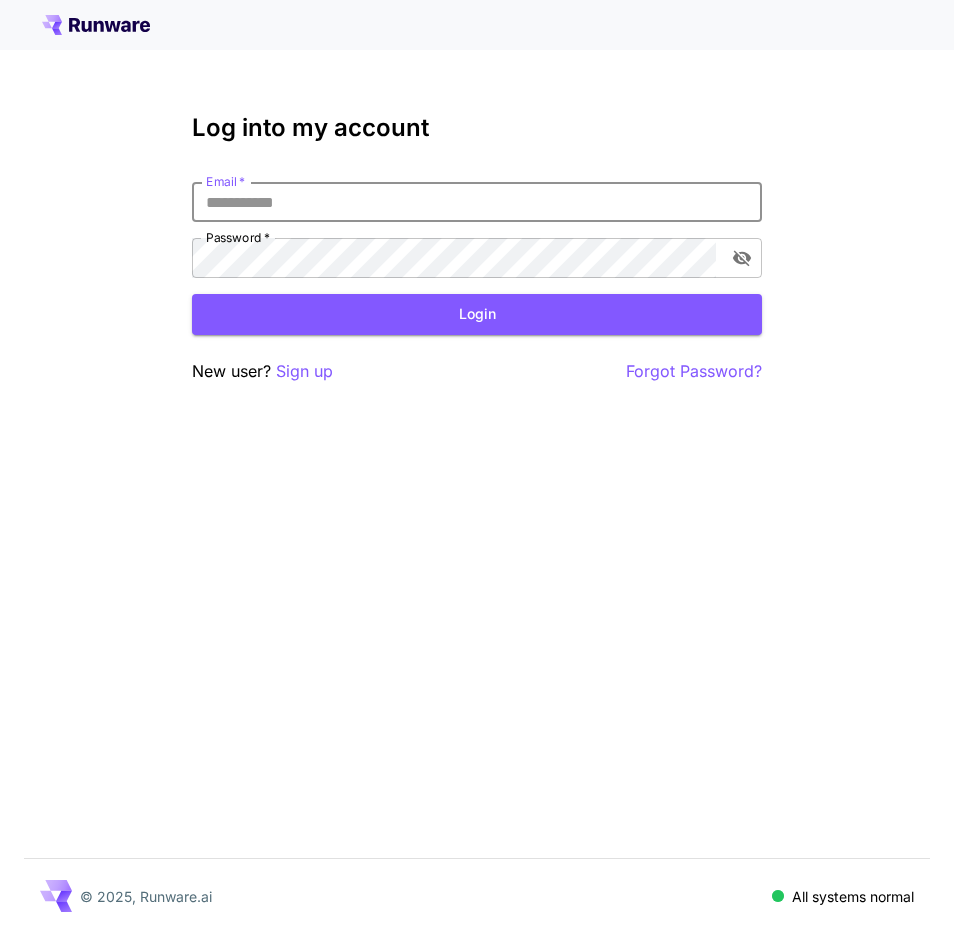 click on "Sign up" at bounding box center (304, 371) 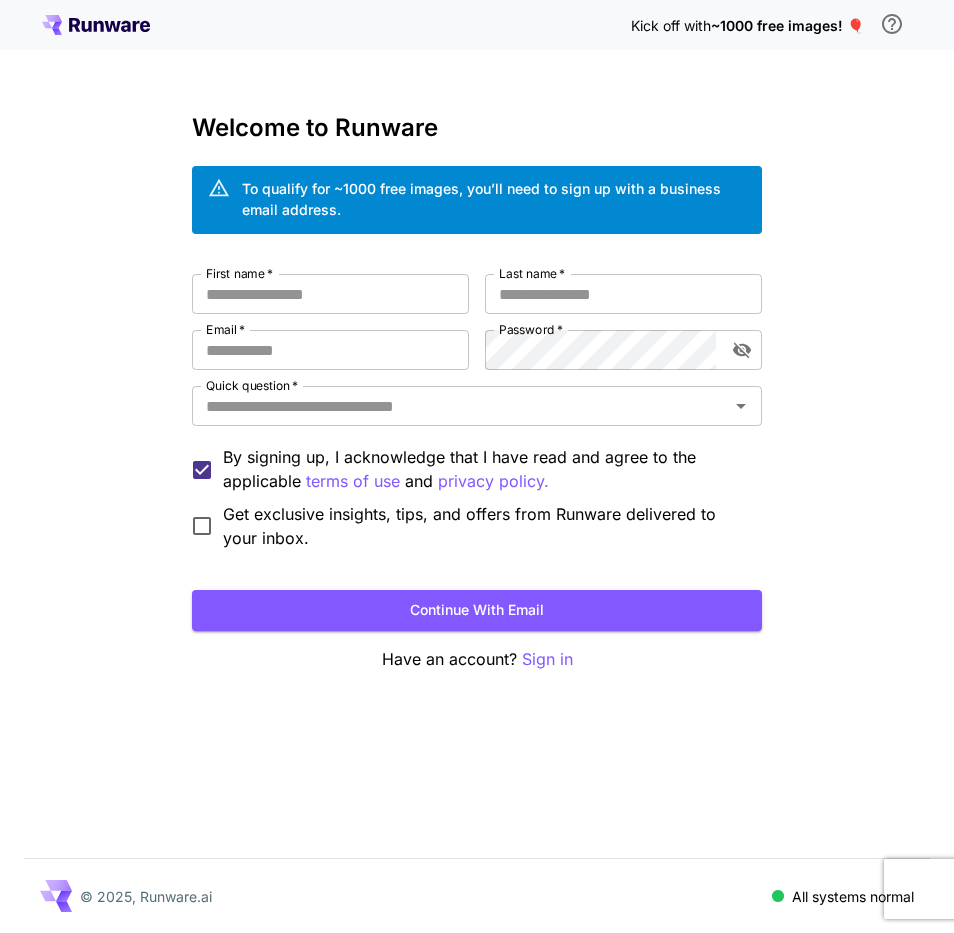 click on "*" at bounding box center (269, 273) 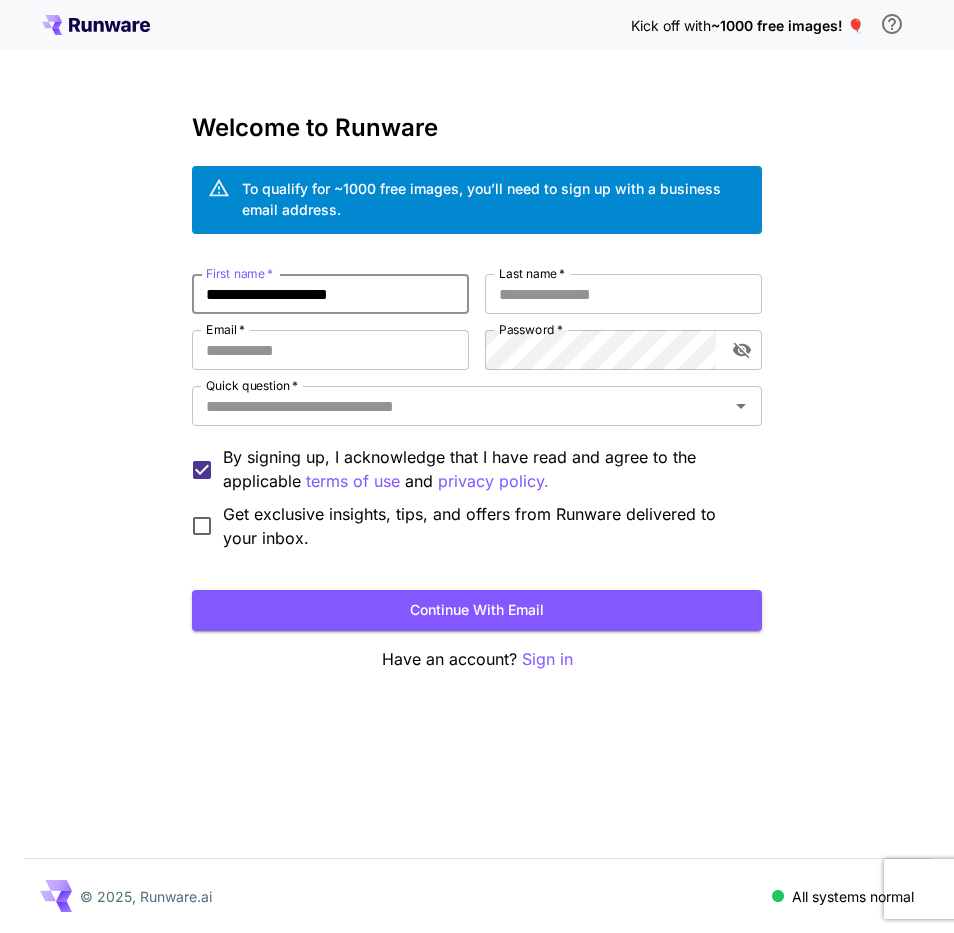 type on "**********" 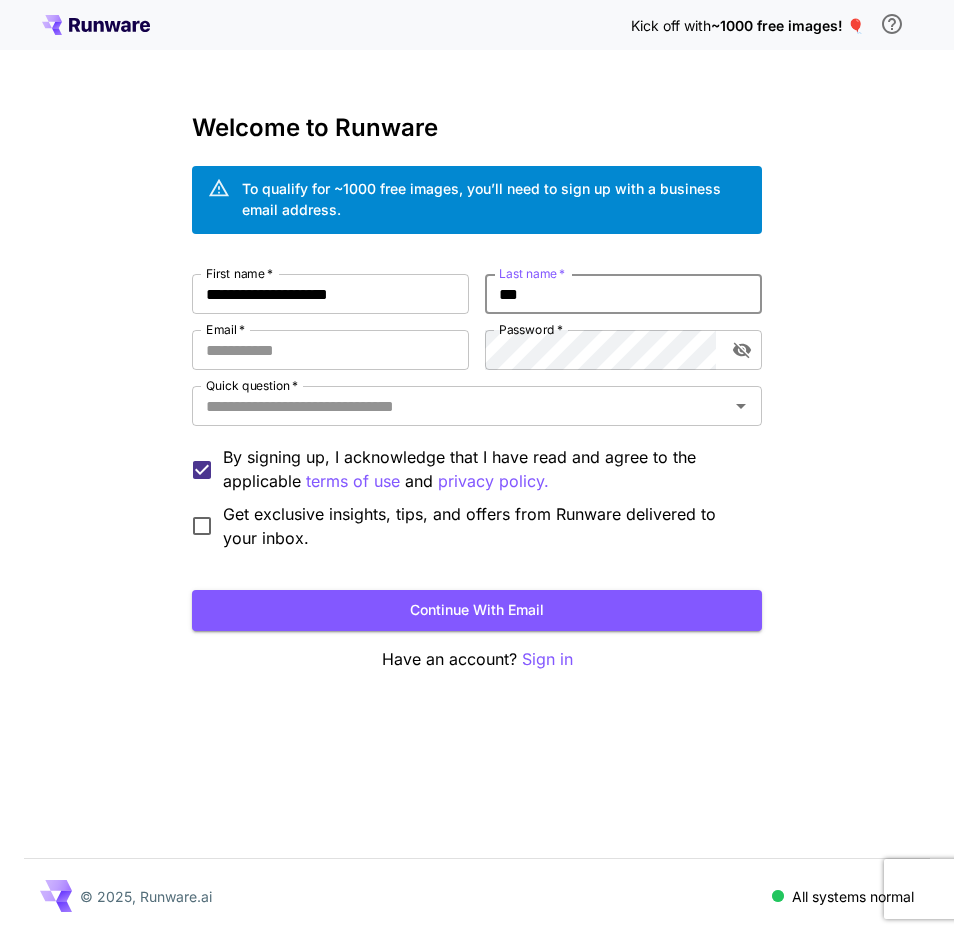 type on "***" 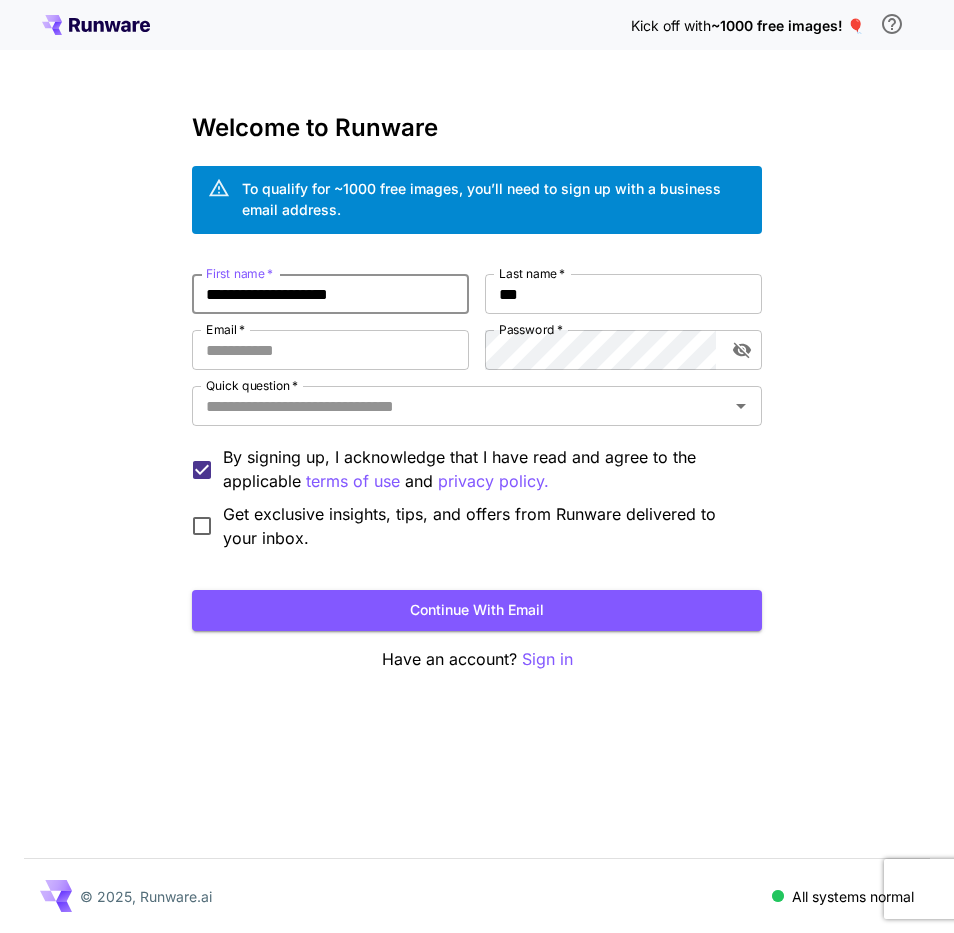 click on "**********" at bounding box center [330, 294] 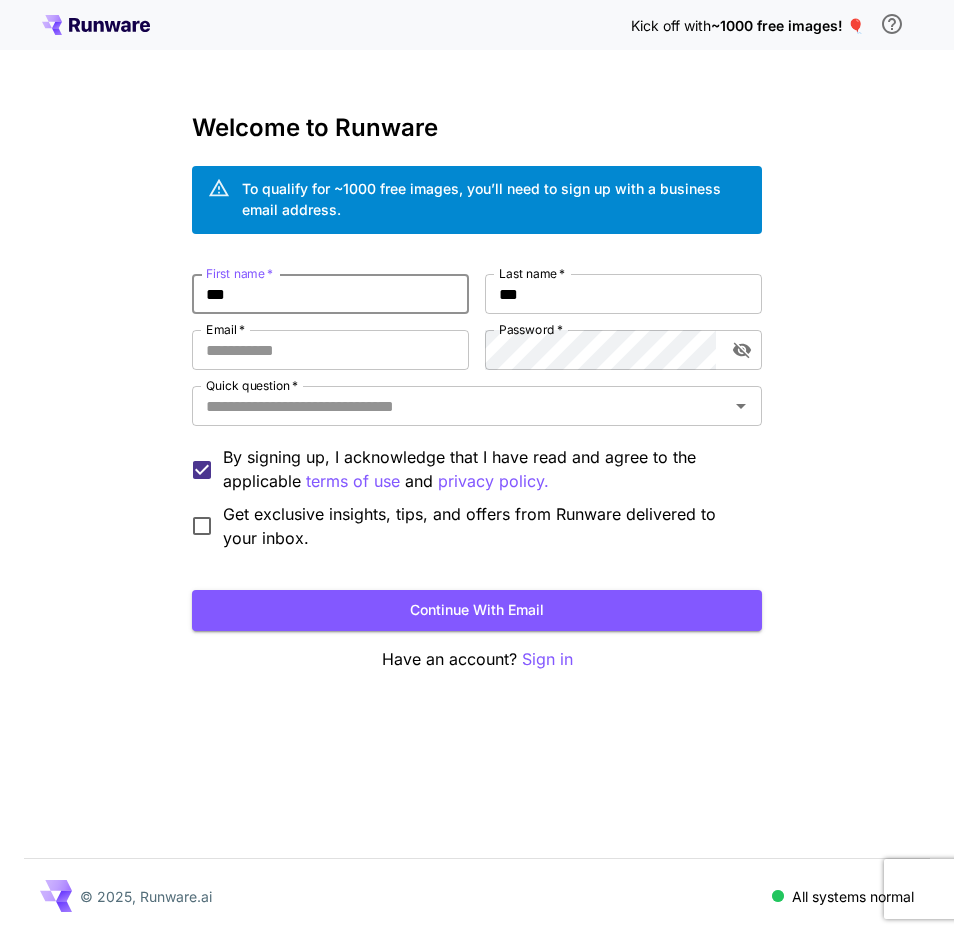 type on "***" 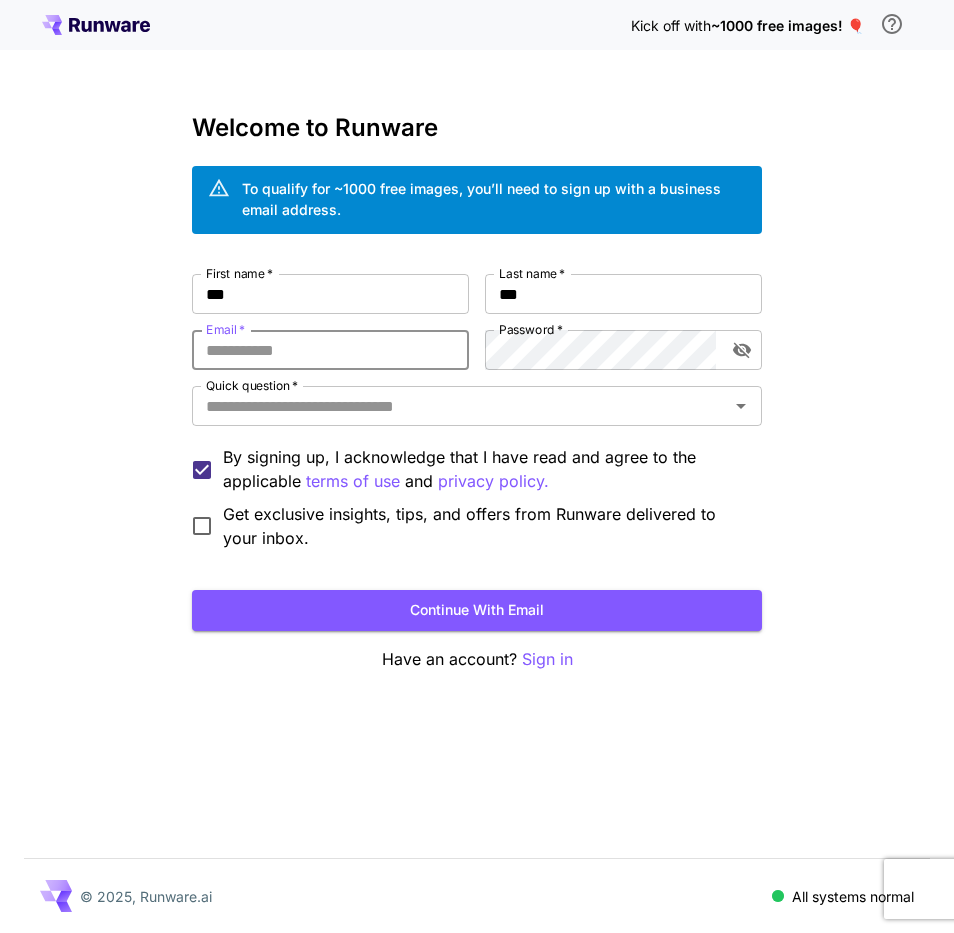 click on "Email   *" at bounding box center (330, 350) 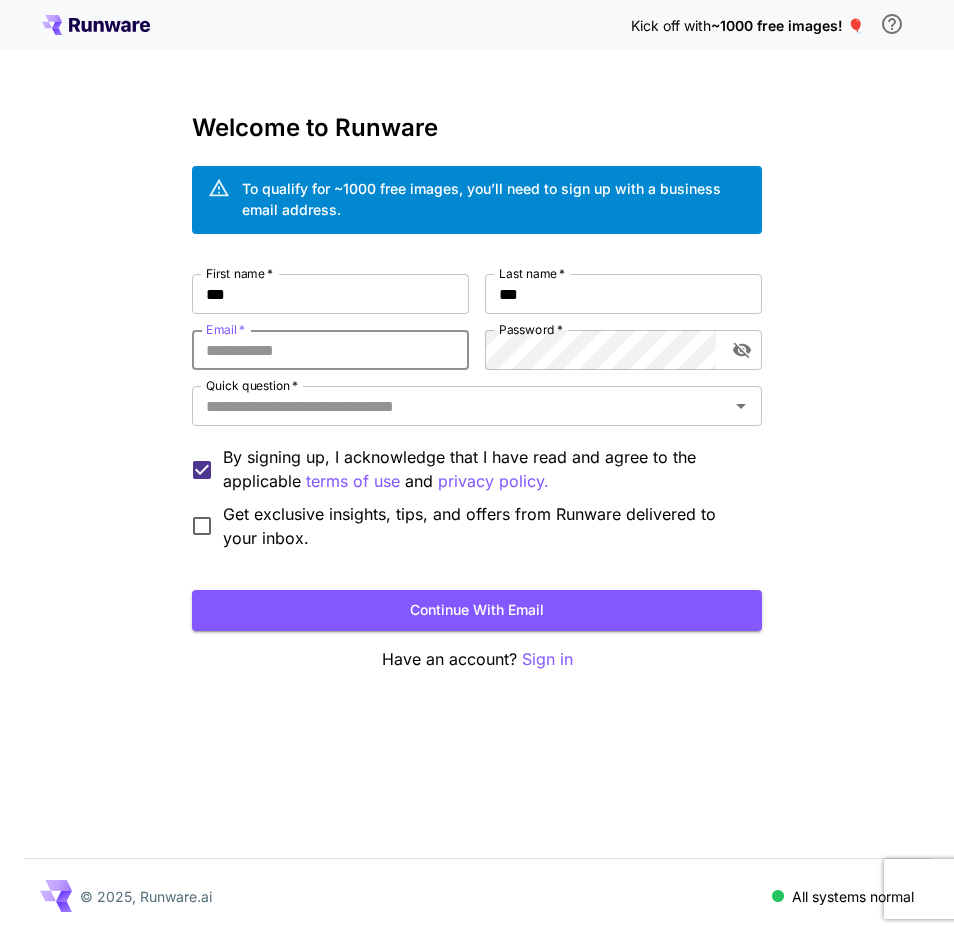 paste on "**********" 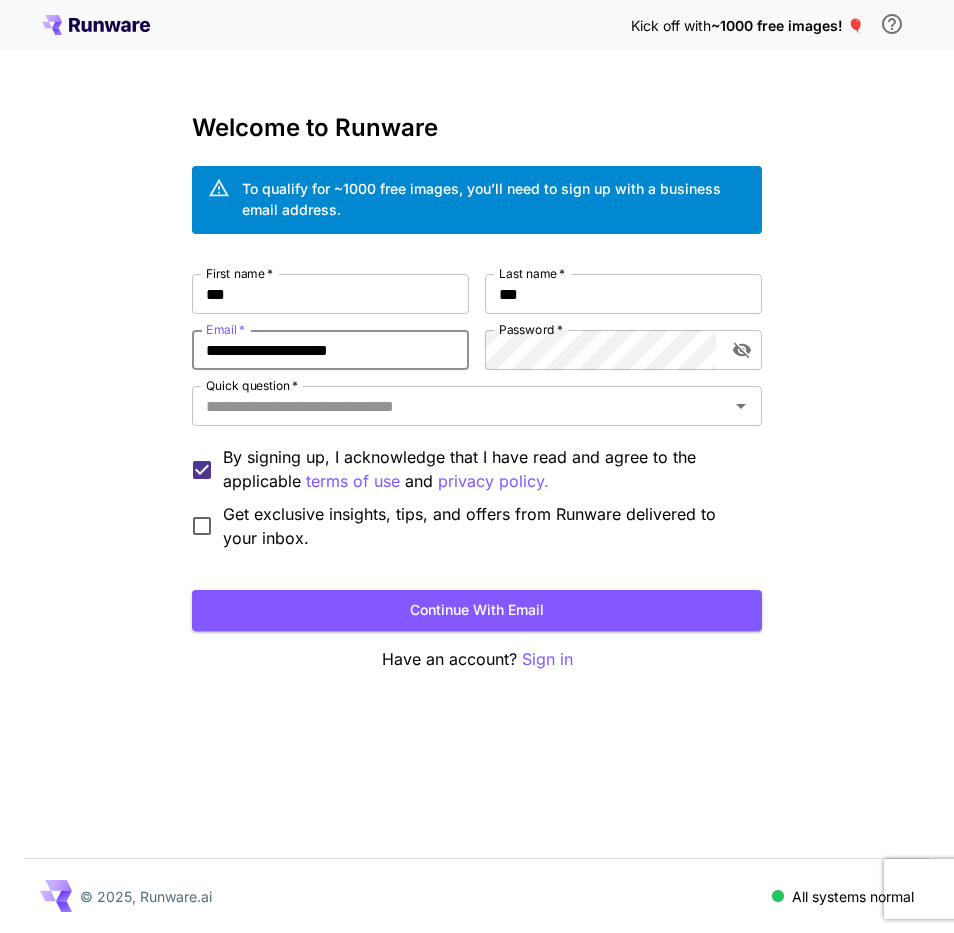 type on "**********" 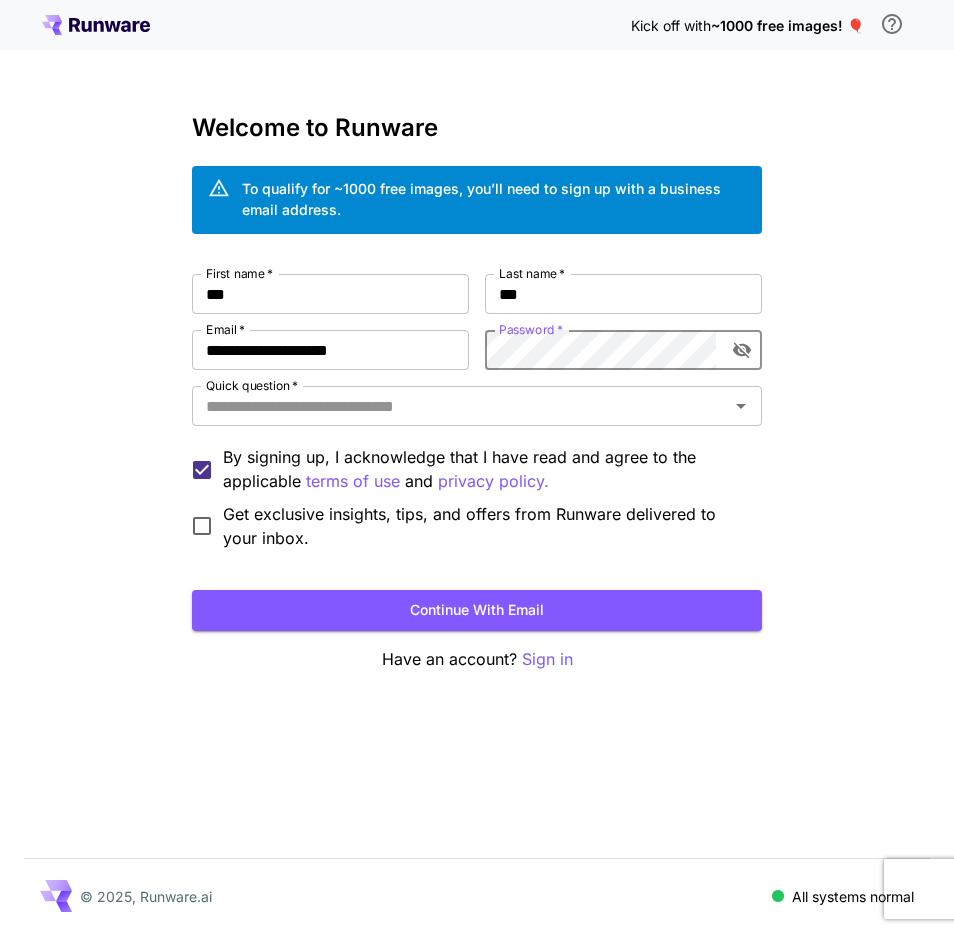 click on "Quick question   *" at bounding box center (252, 385) 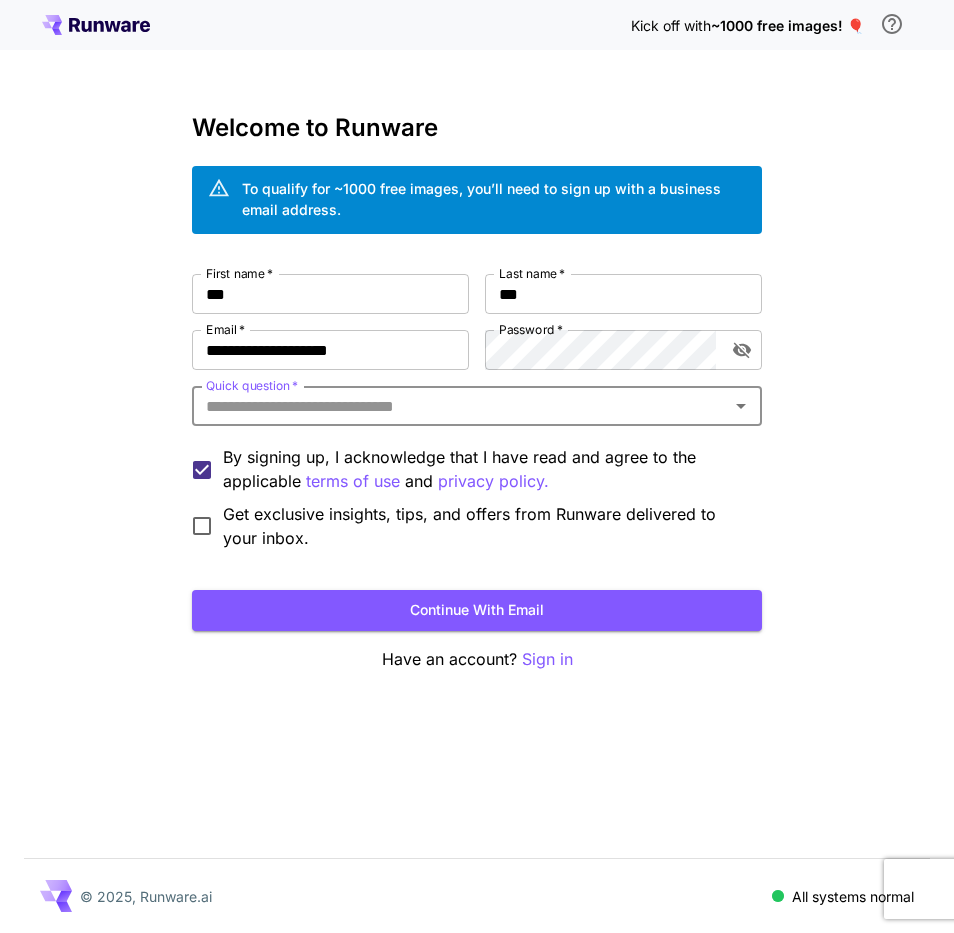 type on "*" 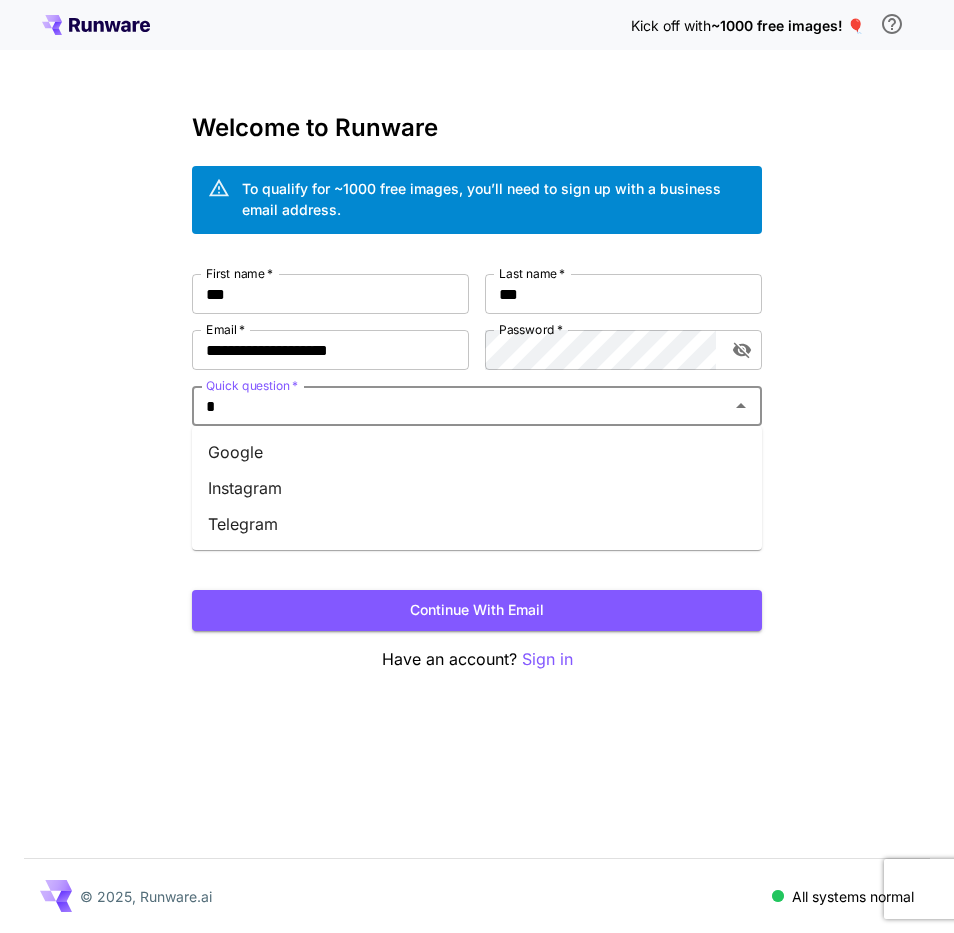 click on "Google" at bounding box center (477, 452) 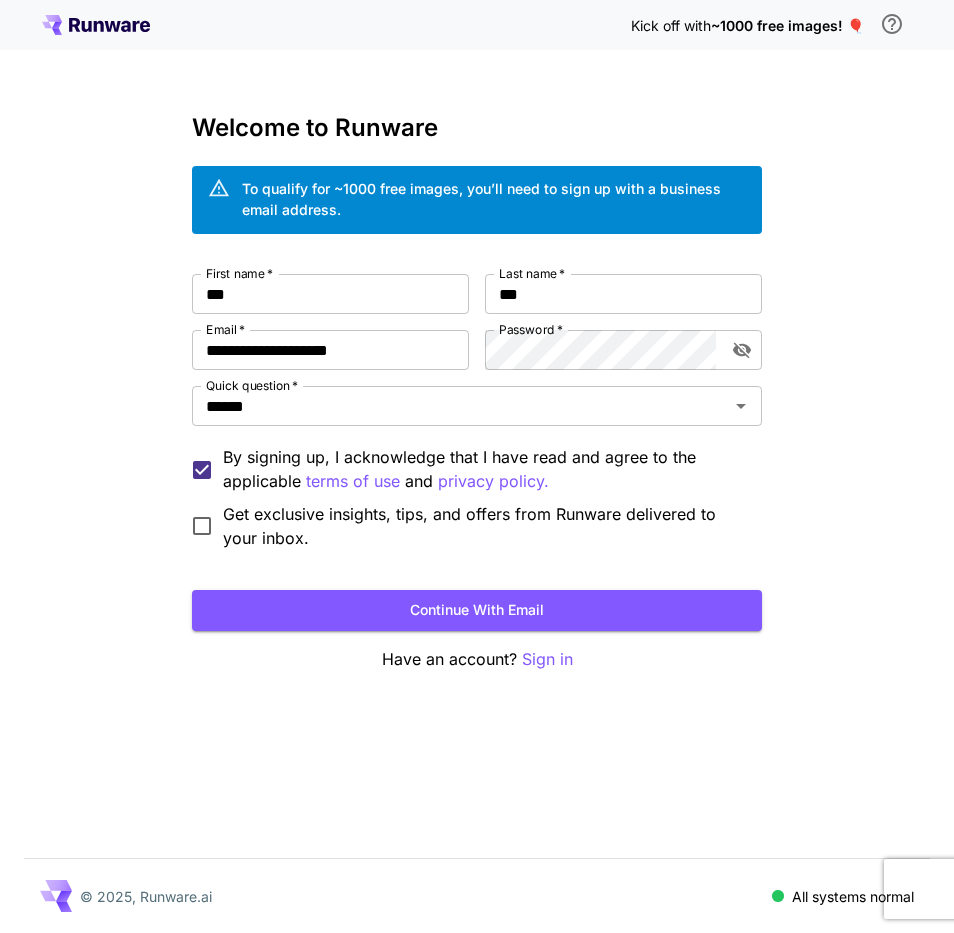 click on "Continue with email" at bounding box center (477, 610) 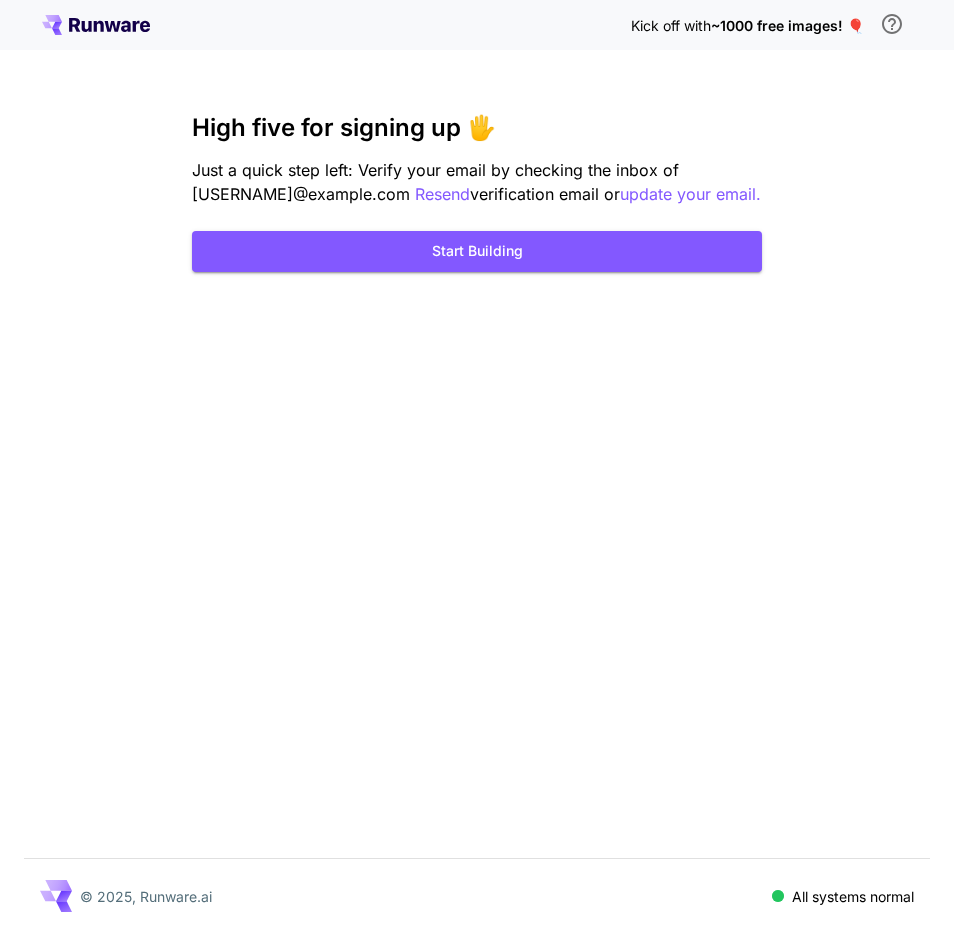 click on "Start Building" at bounding box center [477, 251] 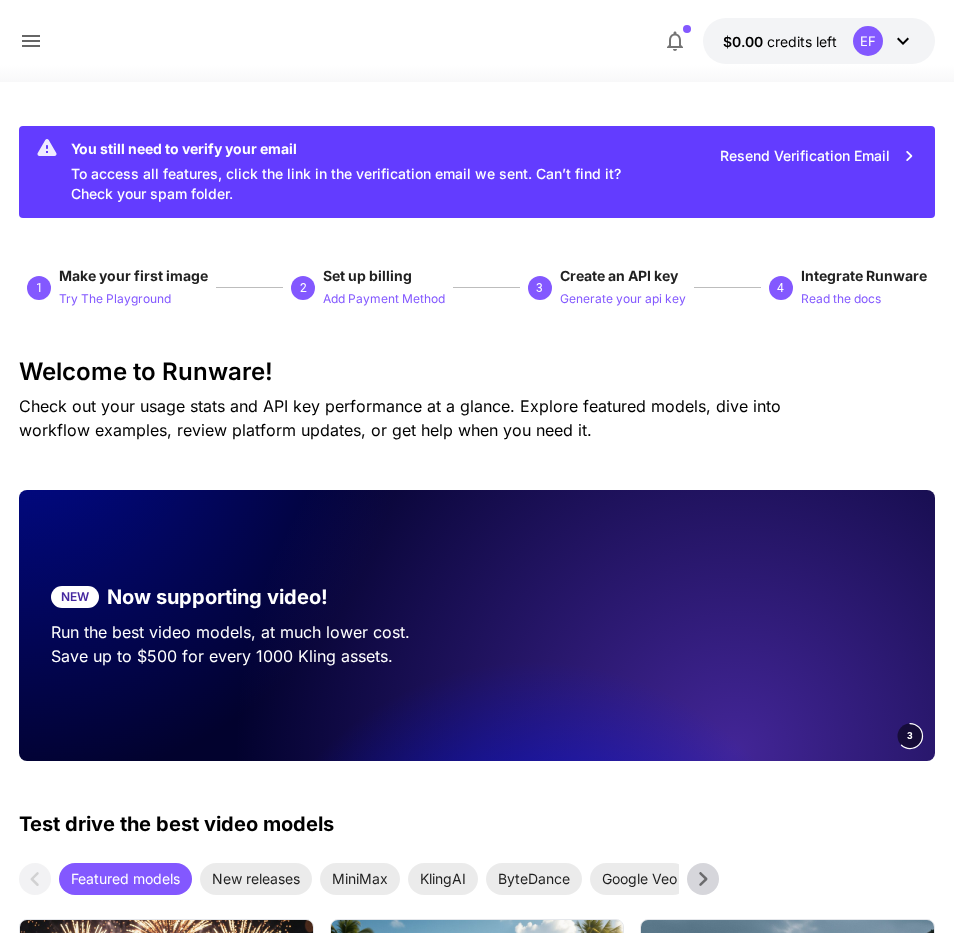 click on "Resend Verification Email" at bounding box center [818, 156] 